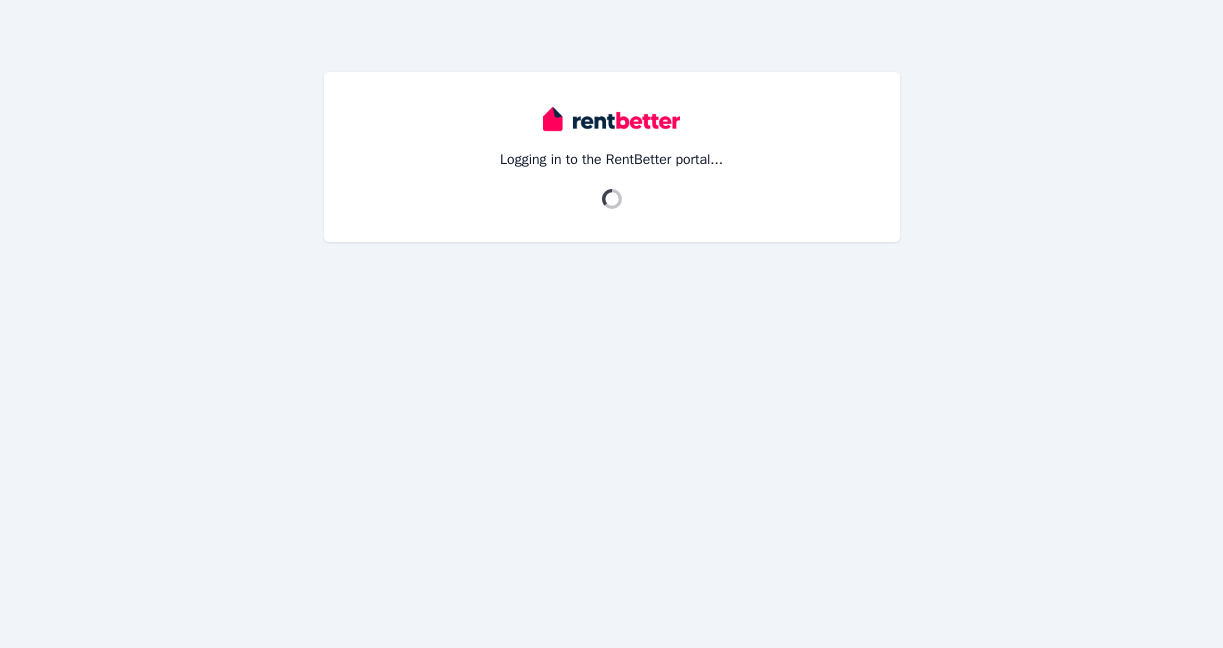 scroll, scrollTop: 0, scrollLeft: 0, axis: both 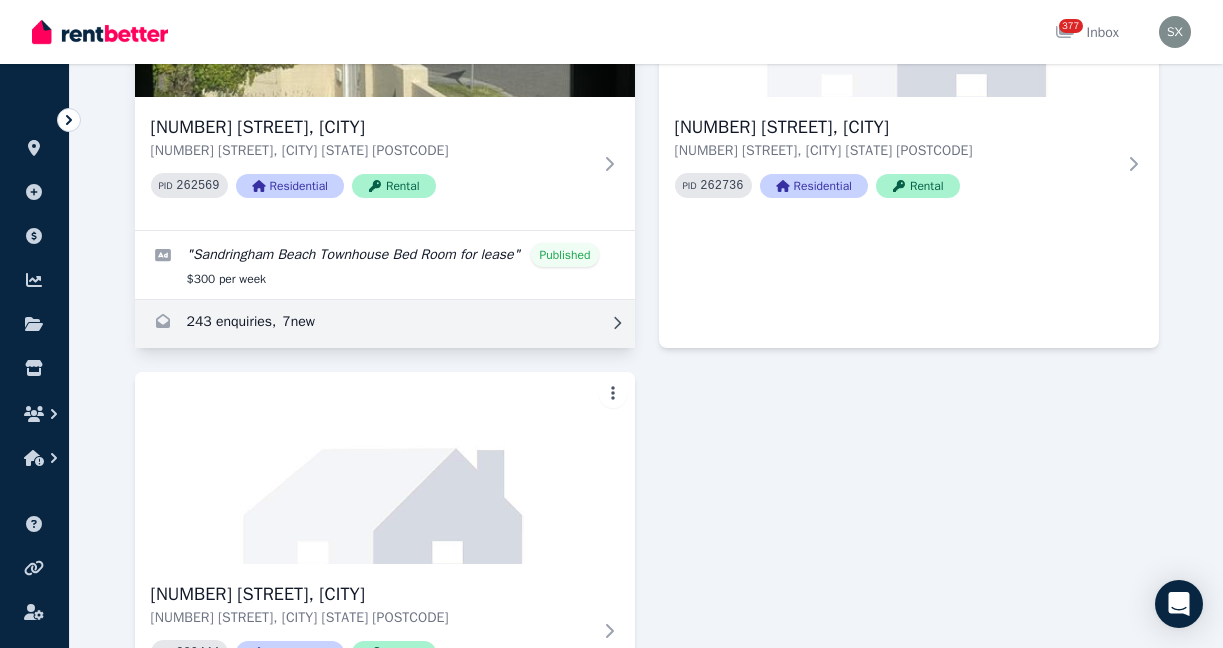 click at bounding box center (385, 324) 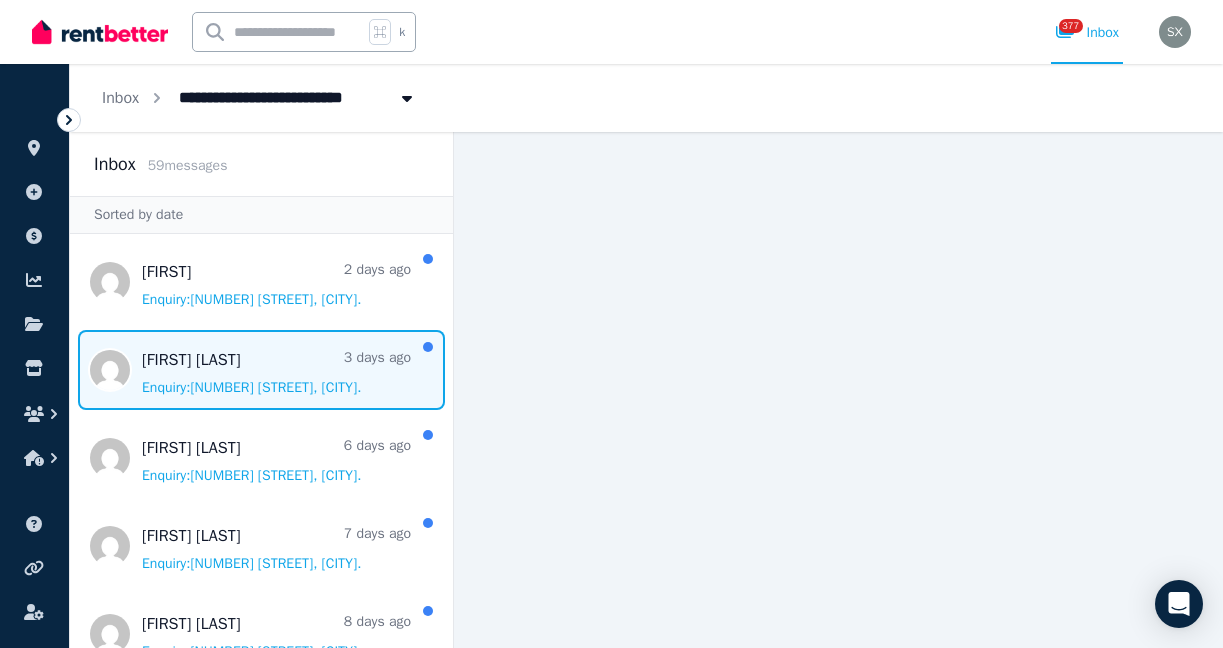click at bounding box center [261, 370] 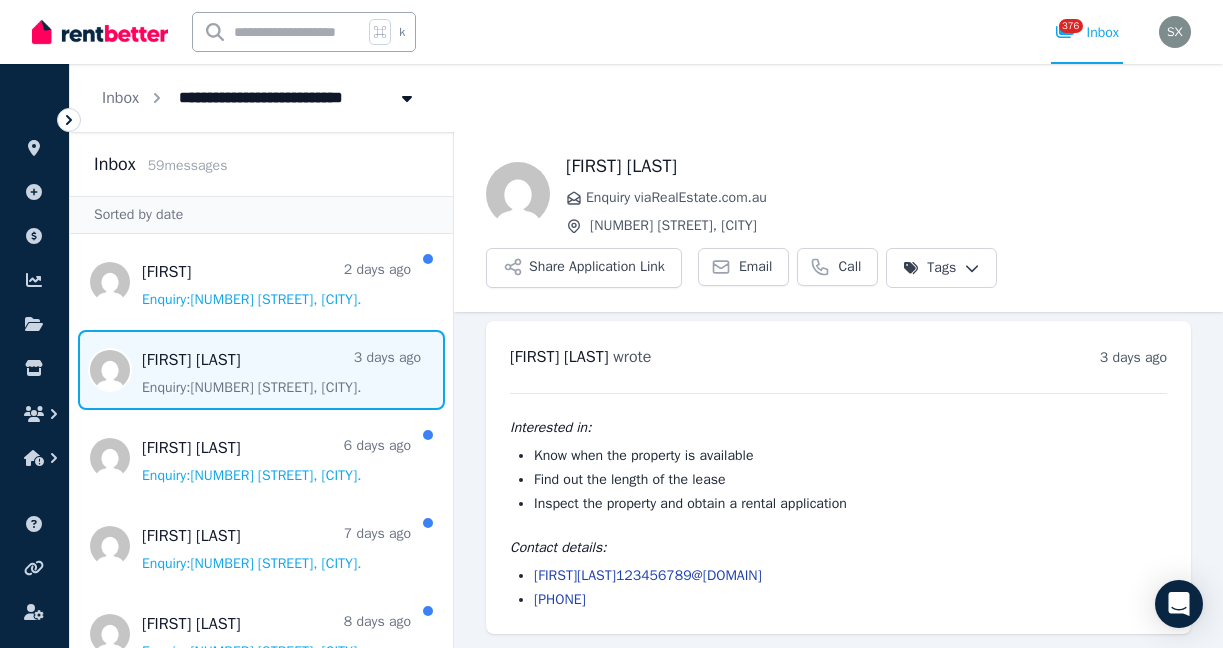 scroll, scrollTop: 10, scrollLeft: 0, axis: vertical 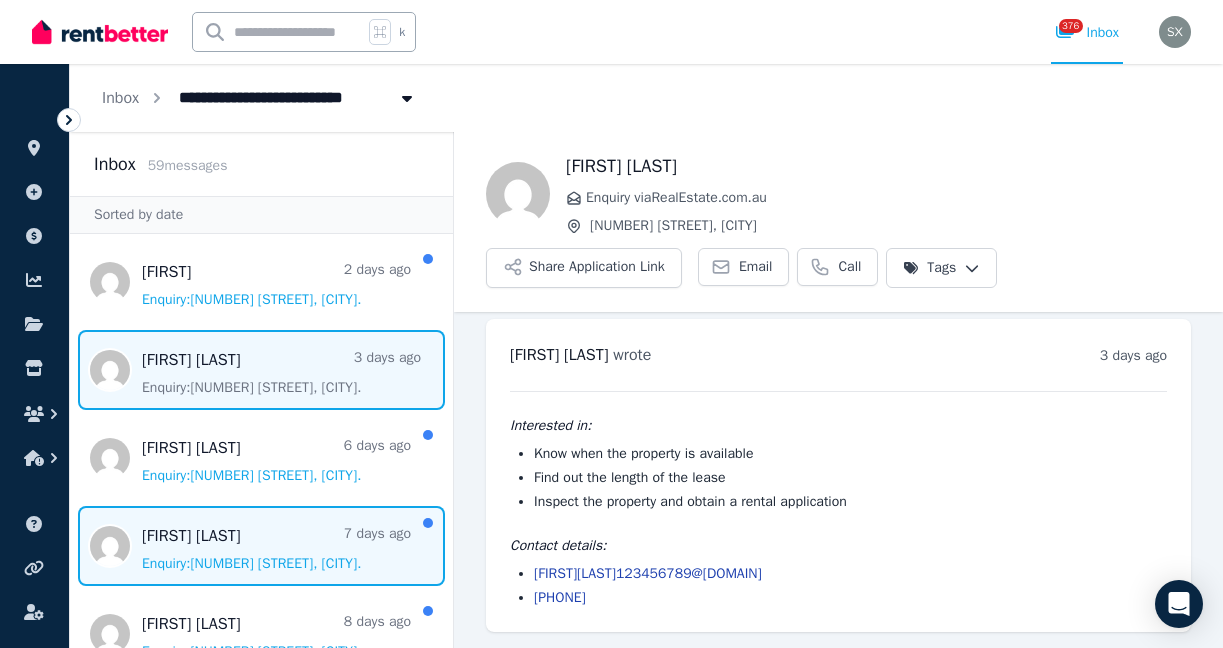 click at bounding box center (261, 546) 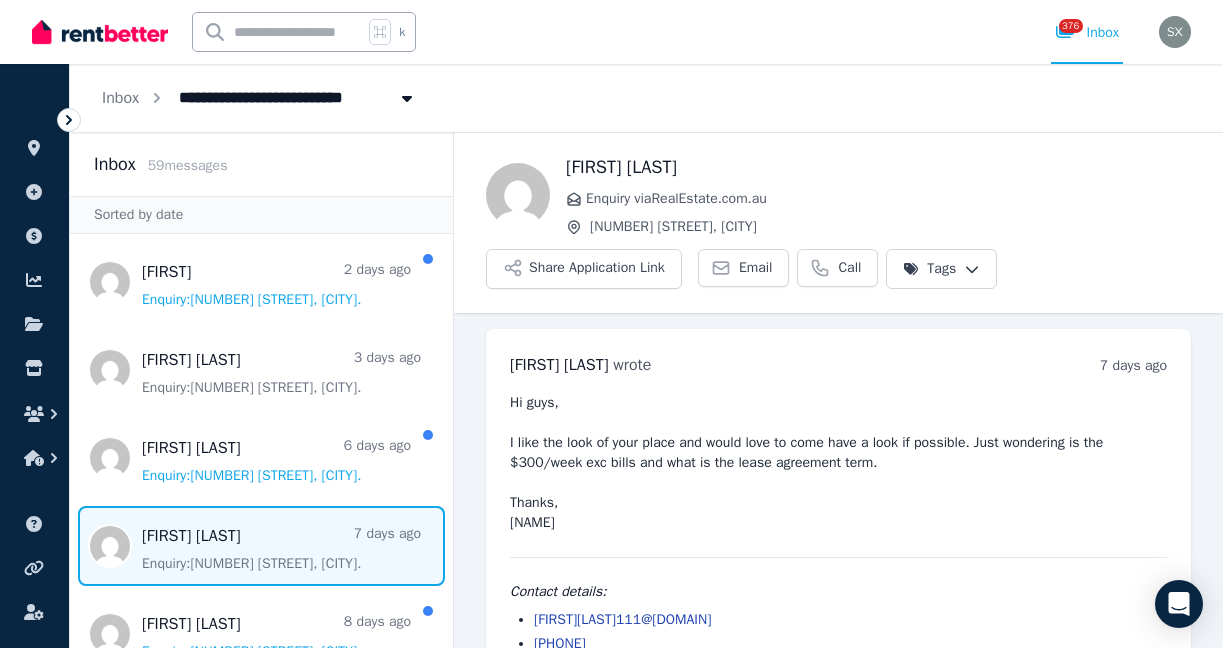 scroll, scrollTop: 46, scrollLeft: 0, axis: vertical 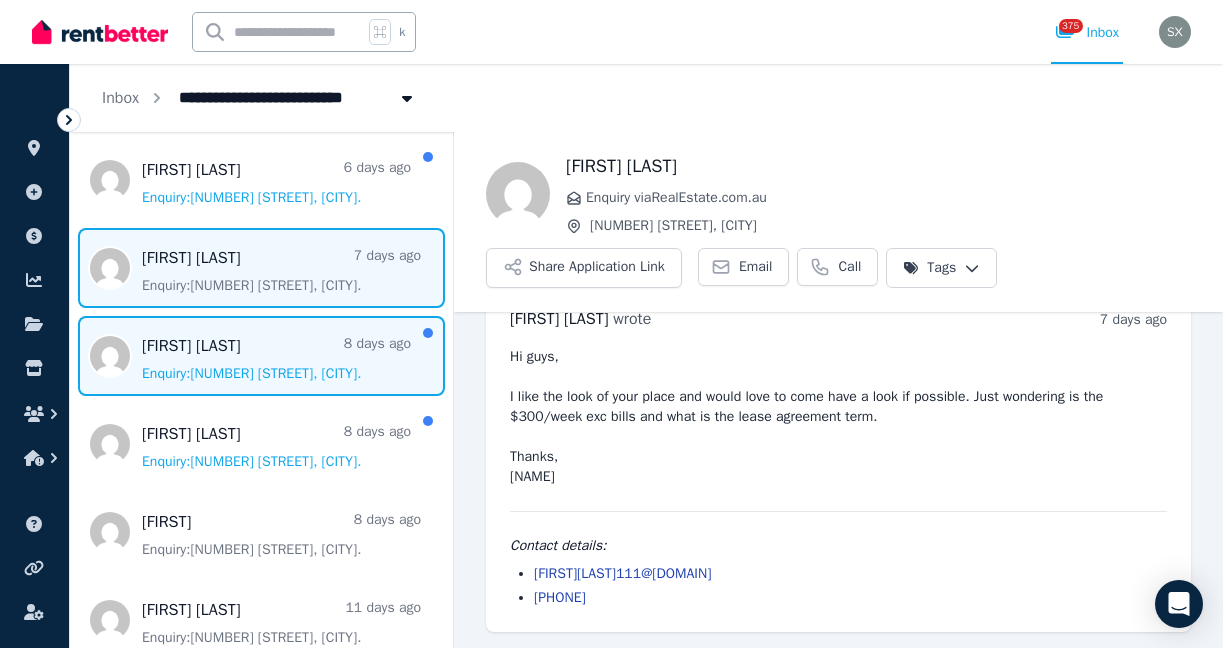 click at bounding box center (261, 356) 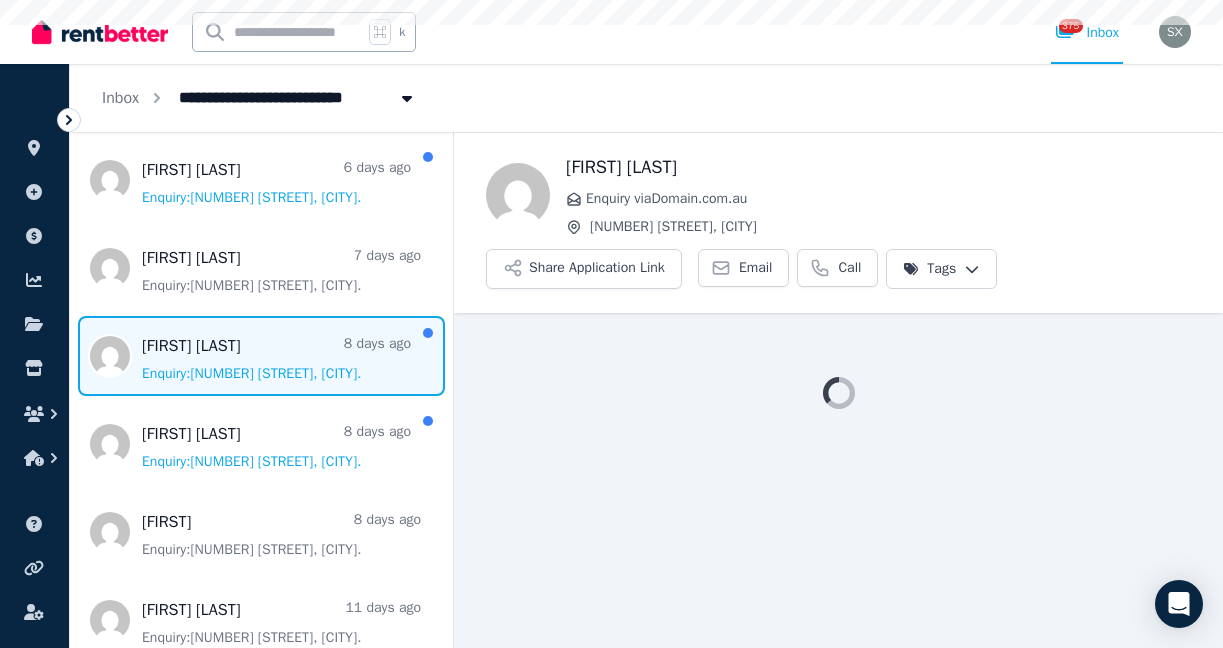 scroll, scrollTop: 0, scrollLeft: 0, axis: both 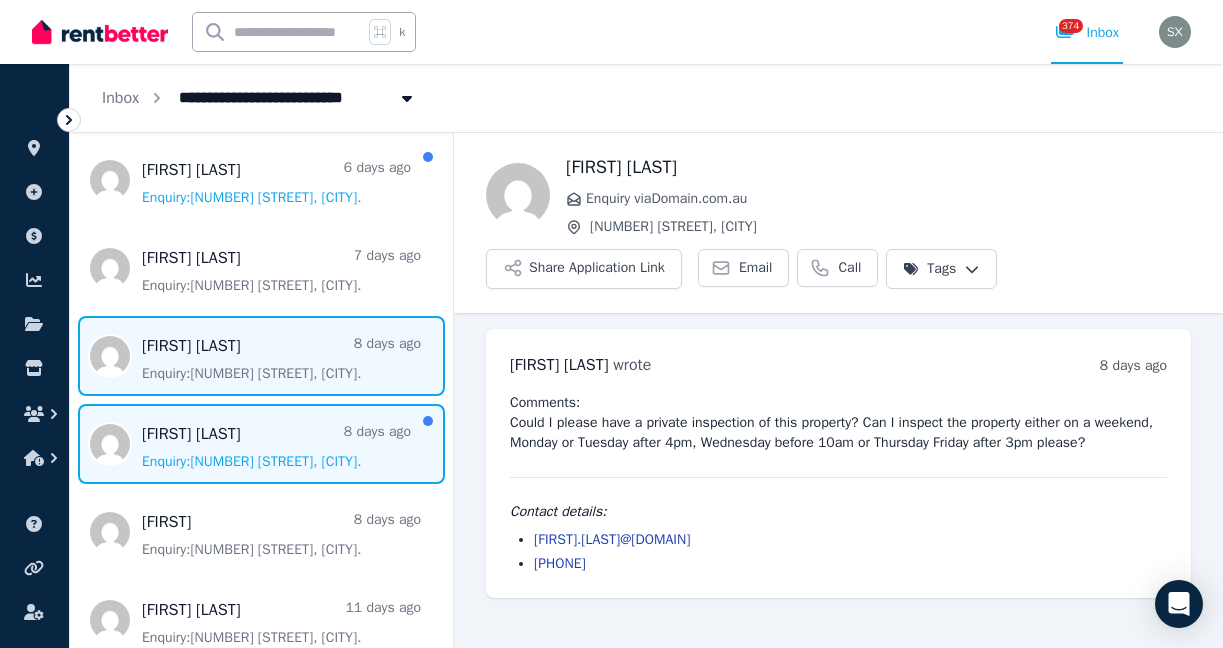 click at bounding box center (261, 444) 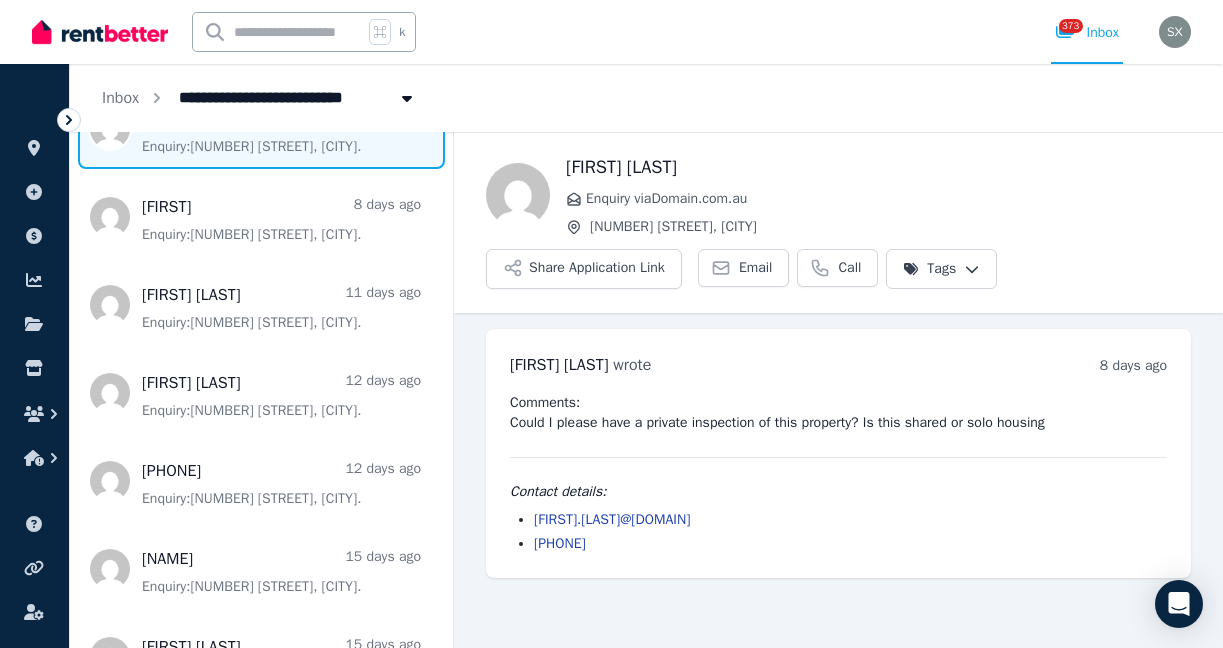 scroll, scrollTop: 608, scrollLeft: 0, axis: vertical 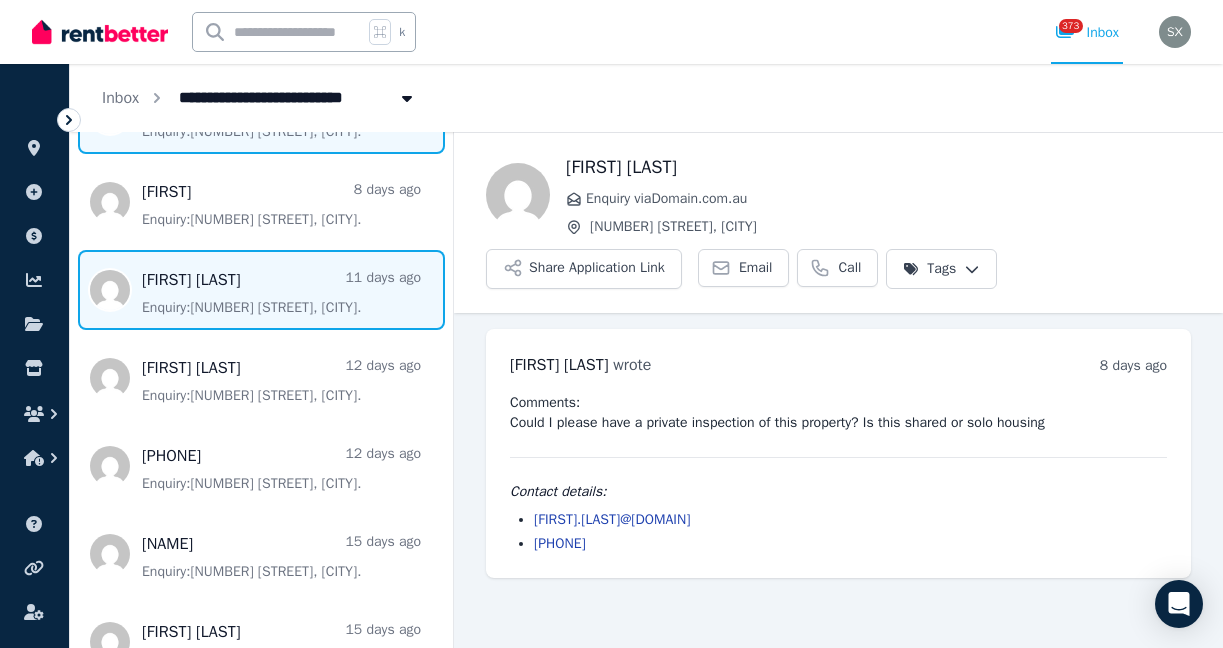 click at bounding box center [261, 290] 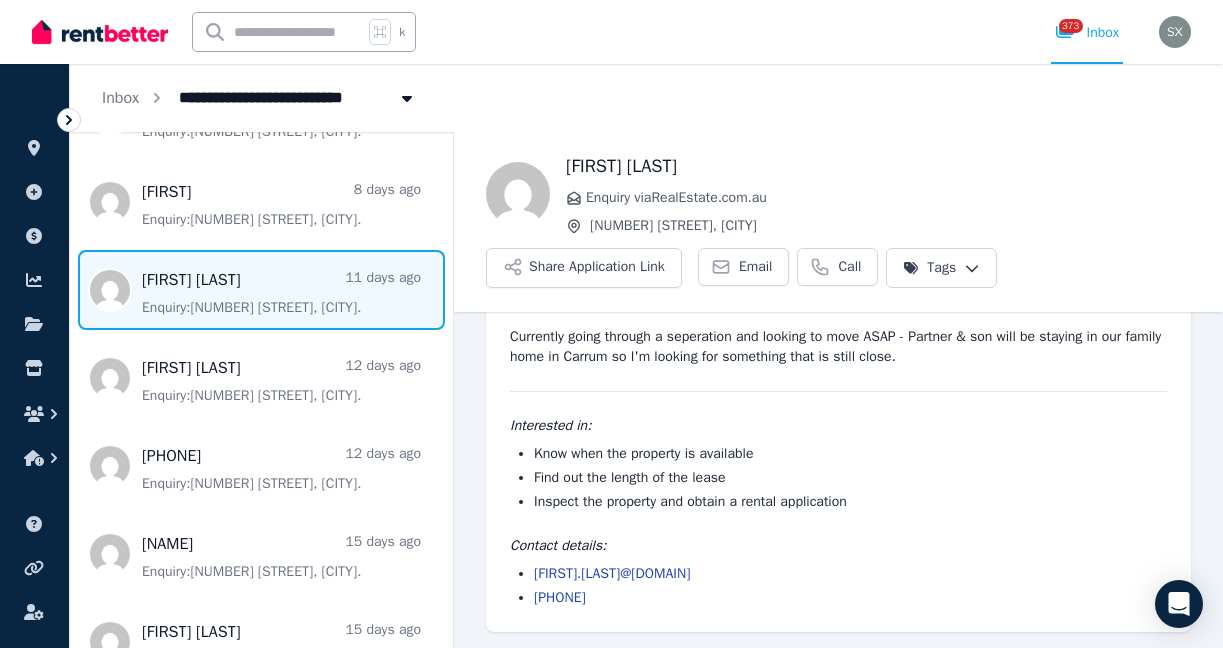 scroll, scrollTop: 30, scrollLeft: 0, axis: vertical 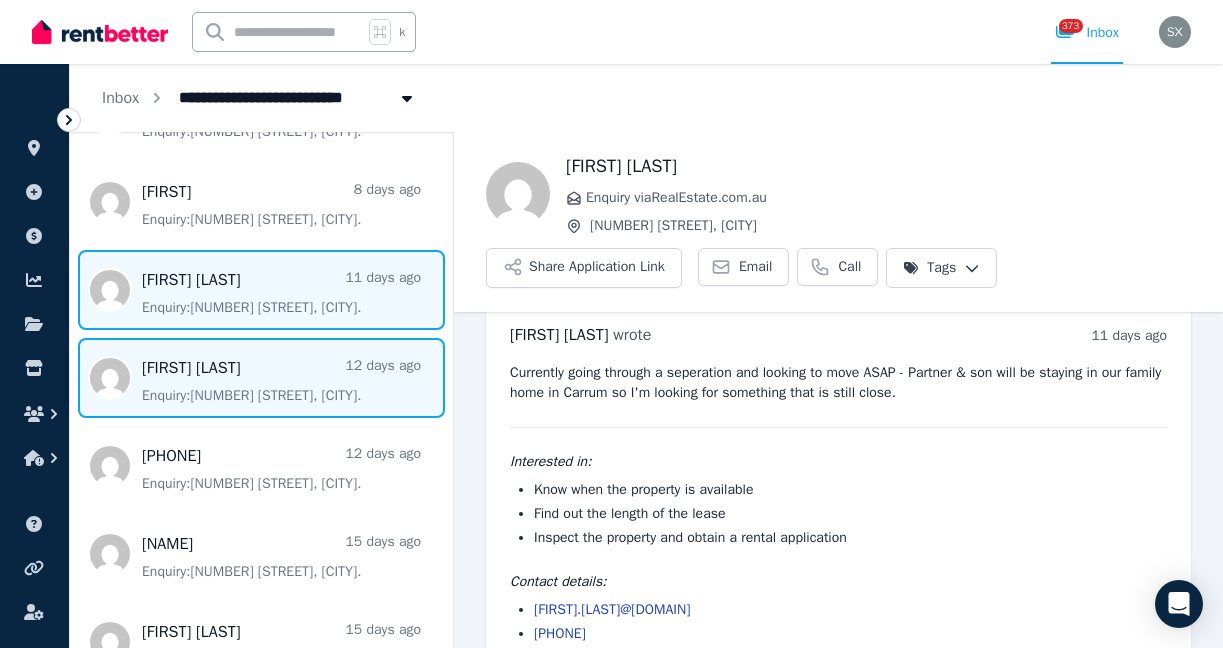 click at bounding box center (261, 378) 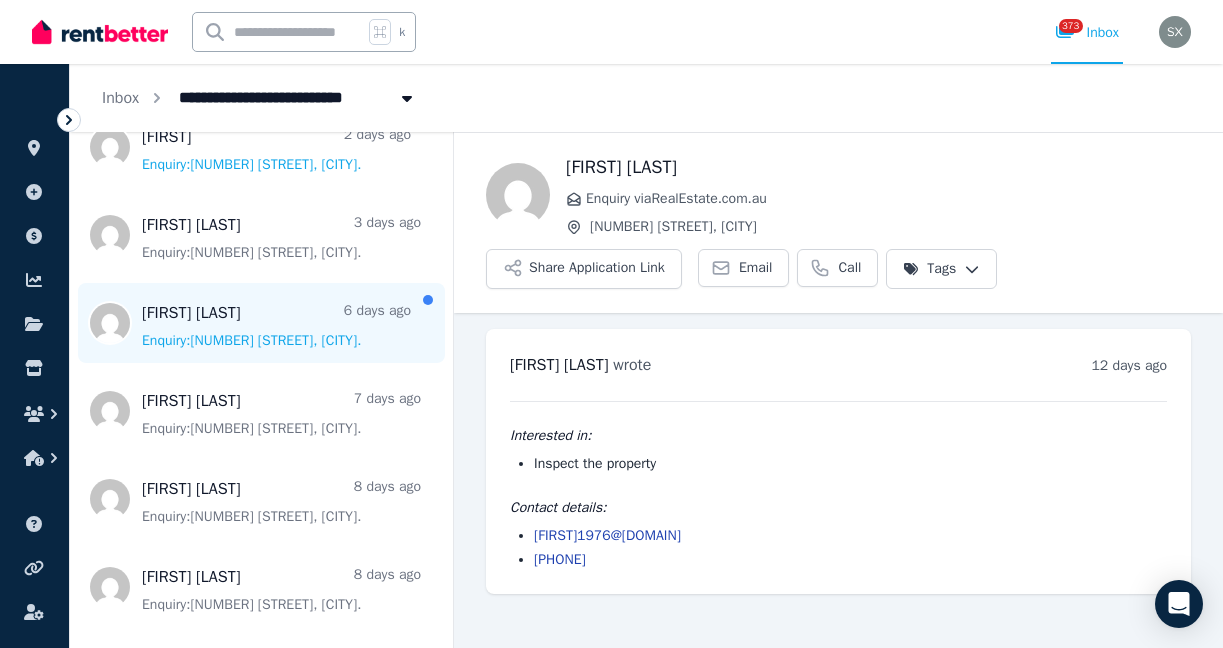 scroll, scrollTop: 118, scrollLeft: 0, axis: vertical 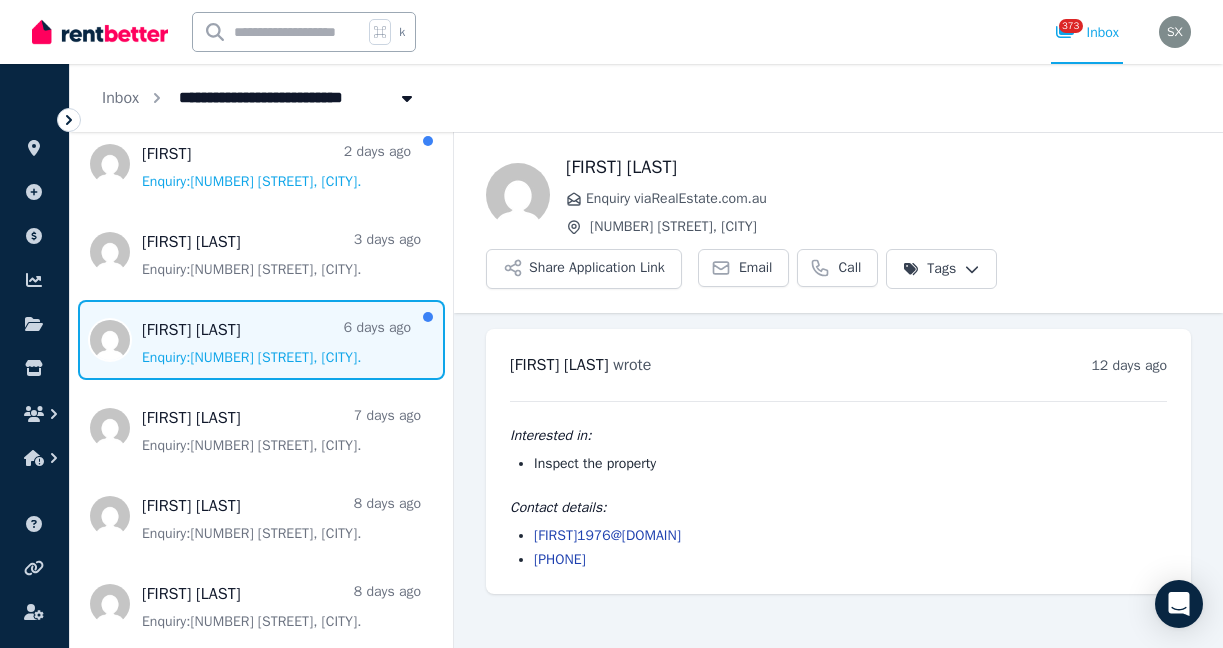 click at bounding box center (261, 340) 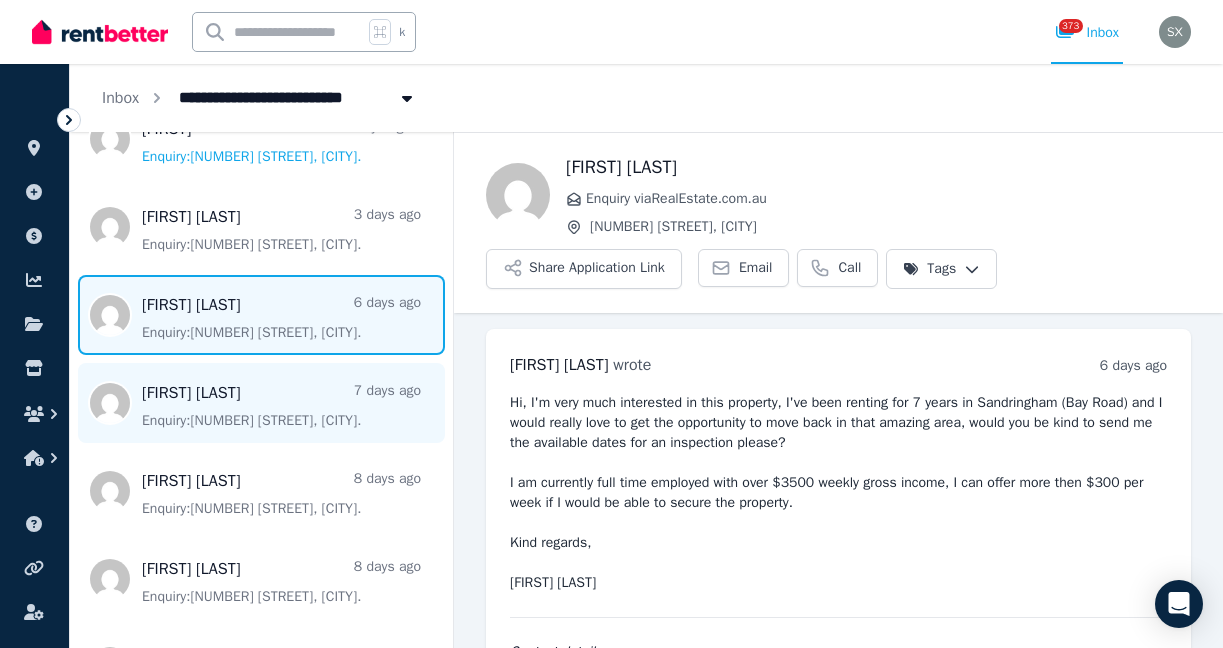 scroll, scrollTop: 150, scrollLeft: 0, axis: vertical 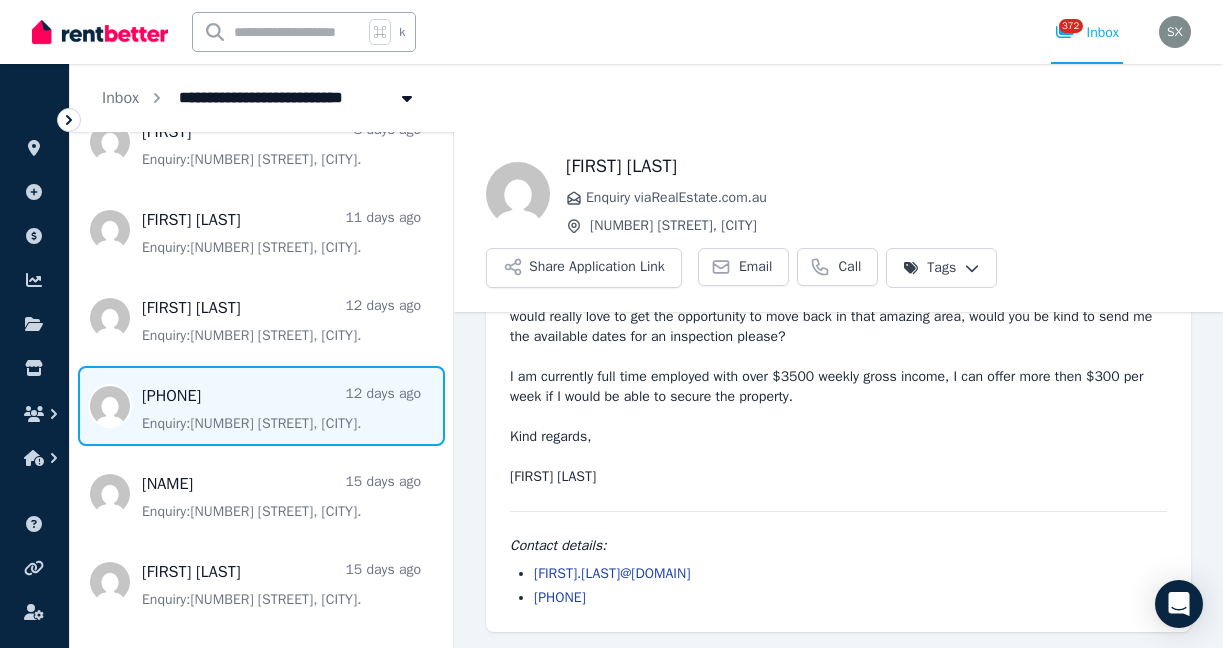 click at bounding box center (261, 406) 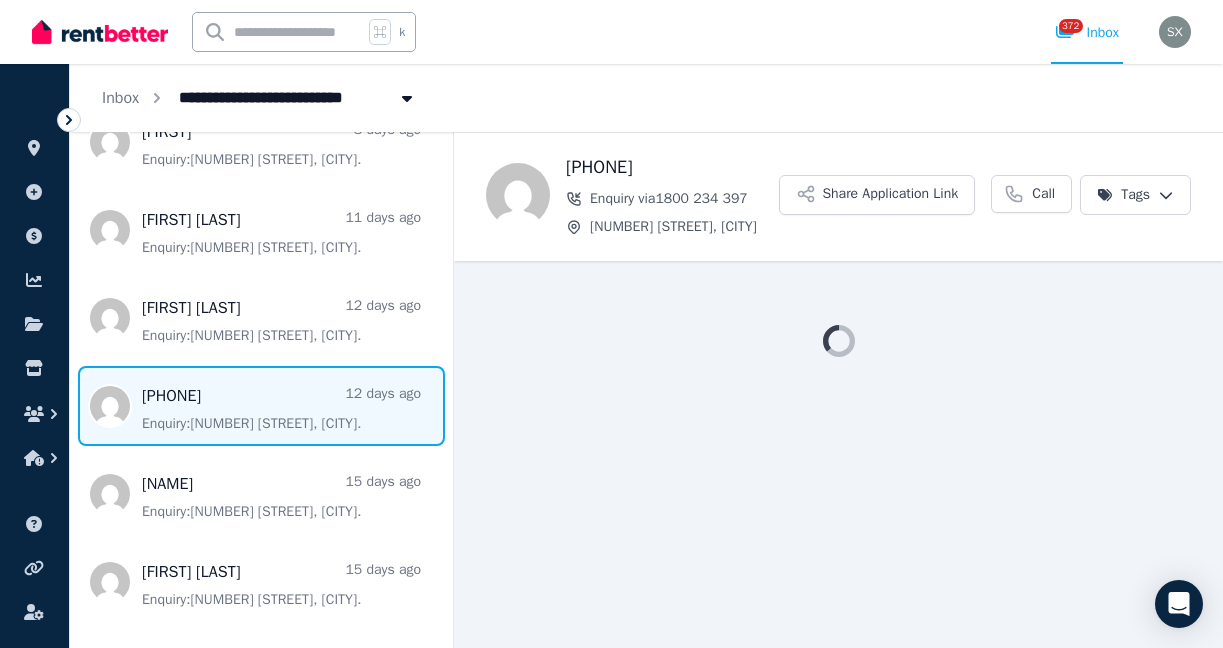 scroll, scrollTop: 0, scrollLeft: 0, axis: both 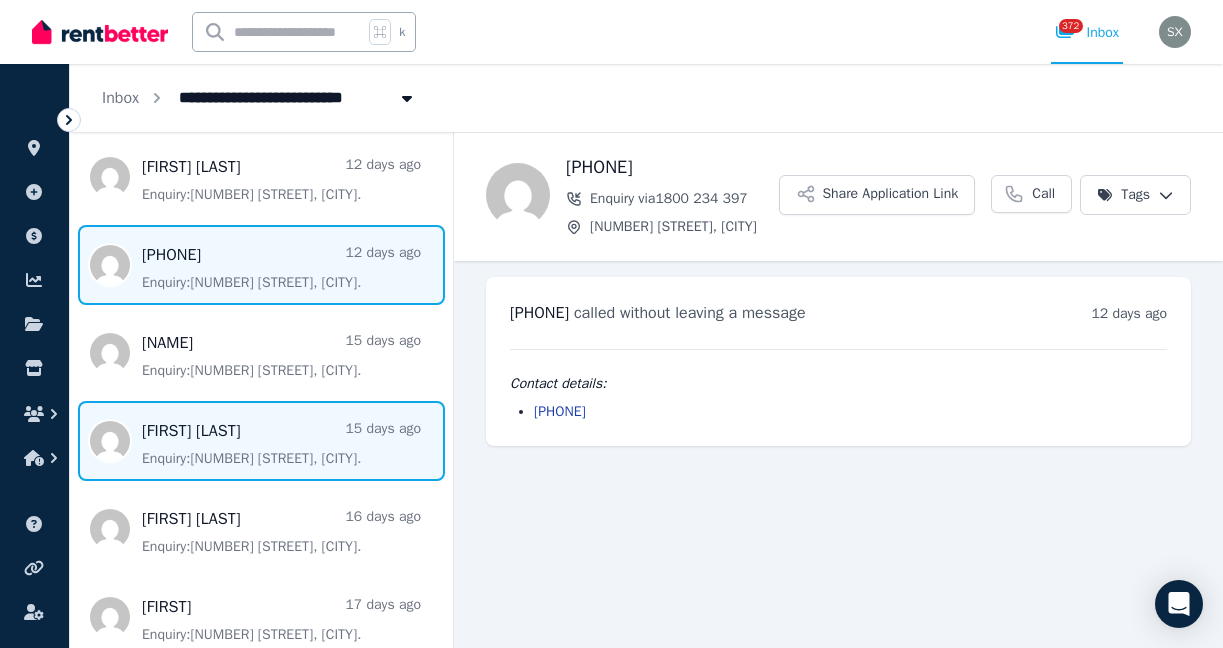 click at bounding box center (261, 441) 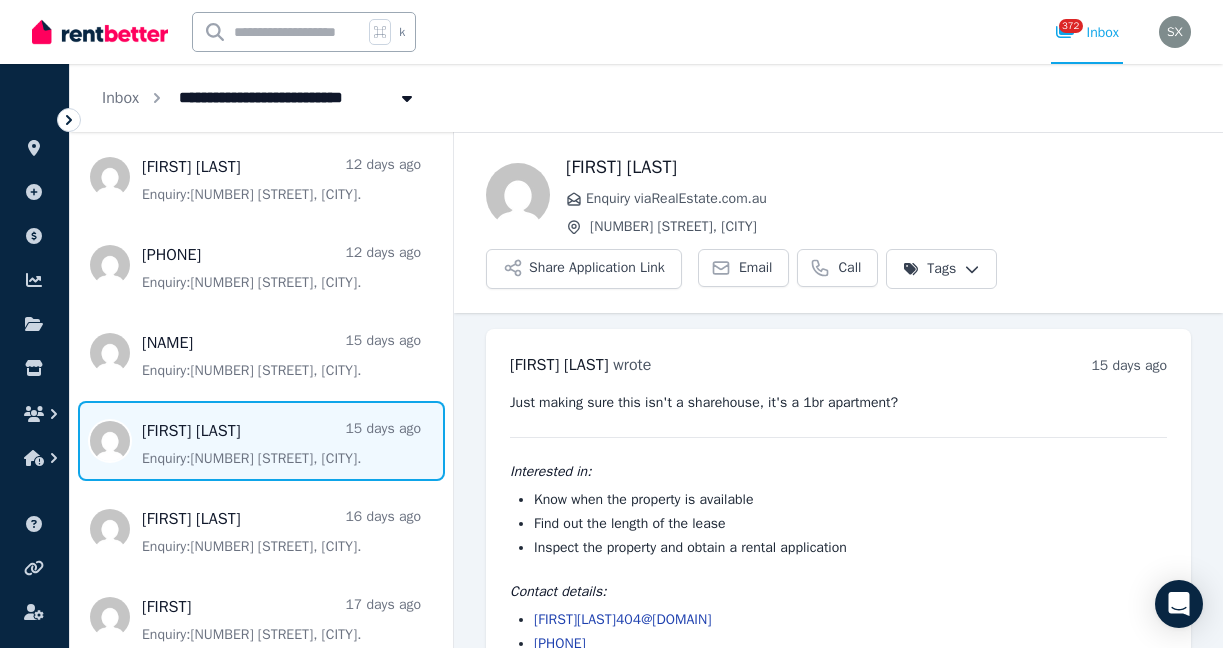 scroll, scrollTop: 46, scrollLeft: 0, axis: vertical 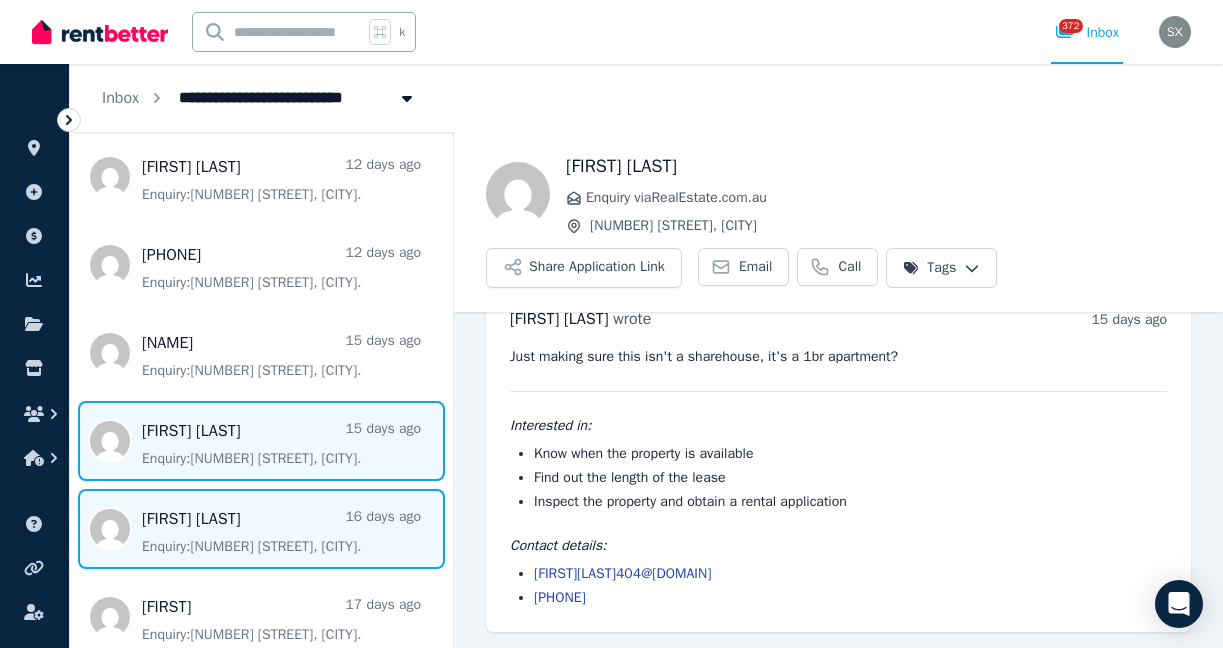 click at bounding box center (261, 529) 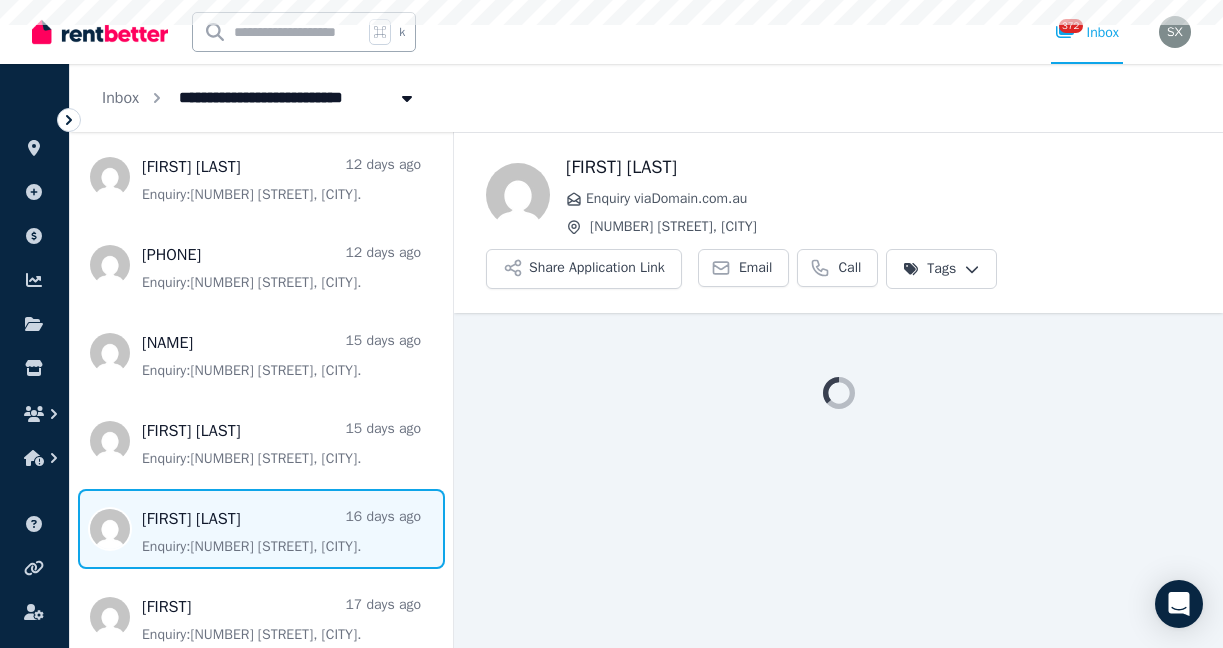 scroll, scrollTop: 0, scrollLeft: 0, axis: both 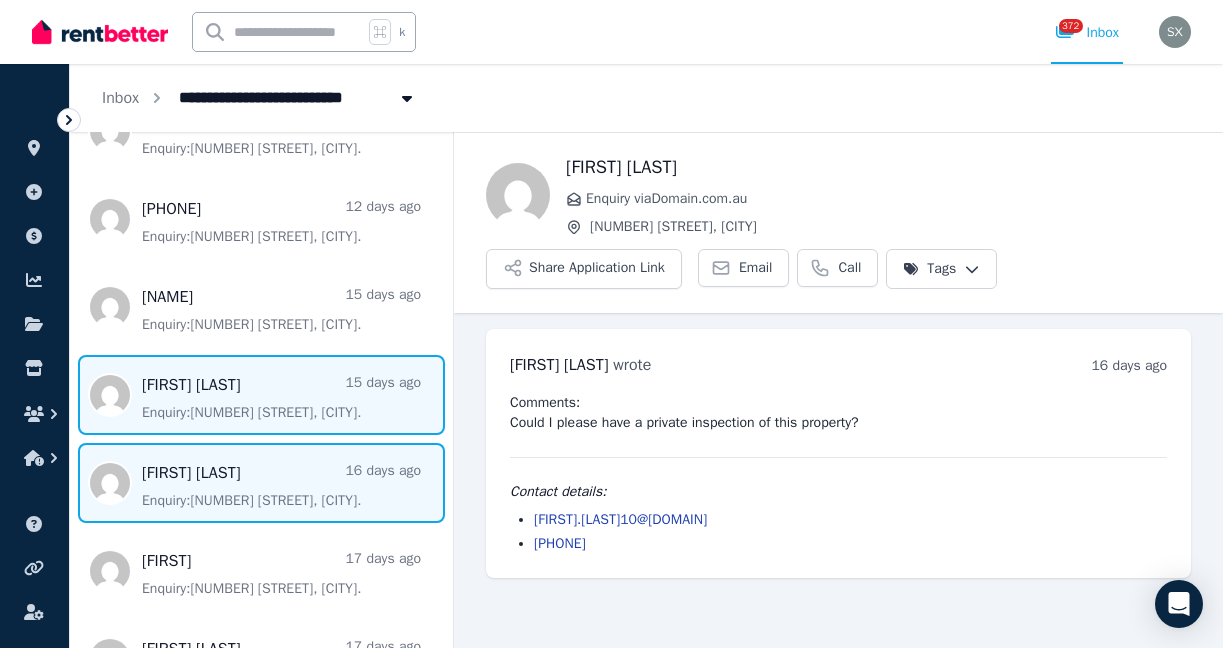 click at bounding box center [261, 395] 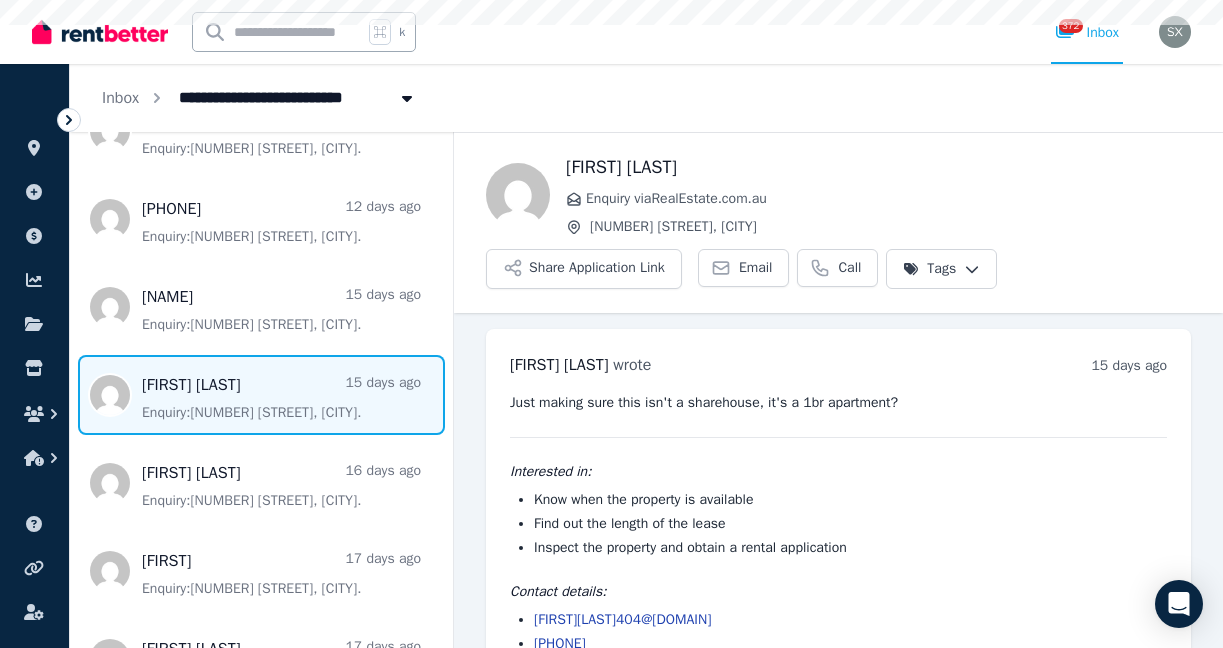 scroll, scrollTop: 46, scrollLeft: 0, axis: vertical 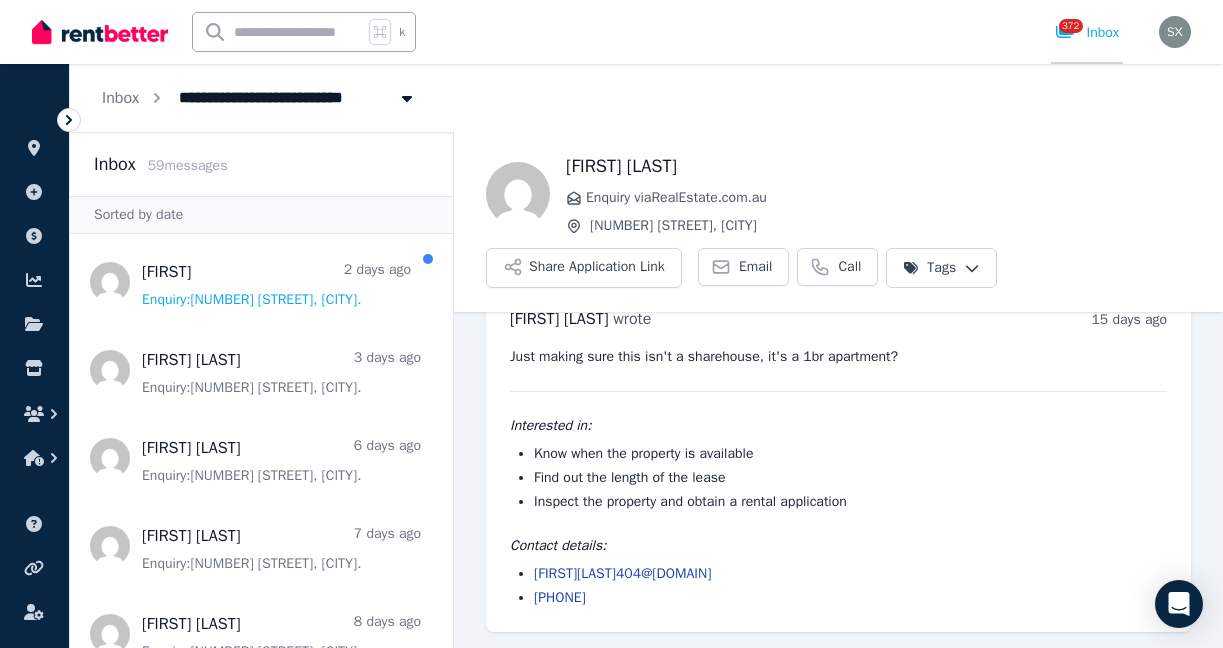 click on "372 Inbox" at bounding box center [1087, 33] 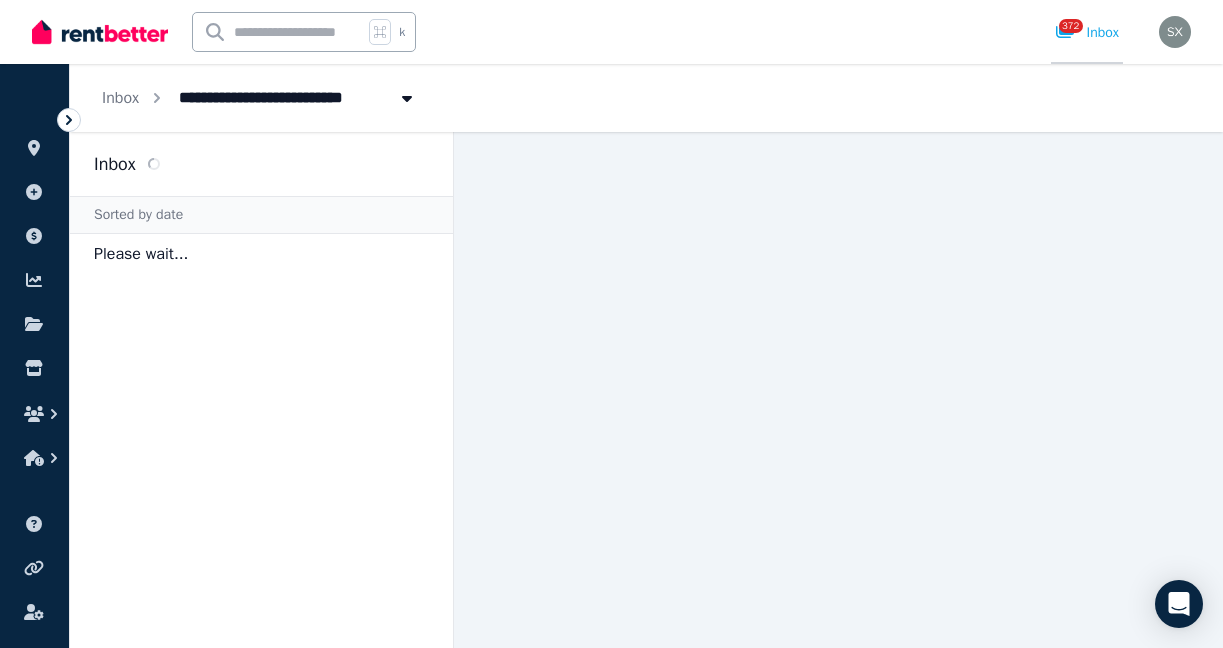 scroll, scrollTop: 0, scrollLeft: 0, axis: both 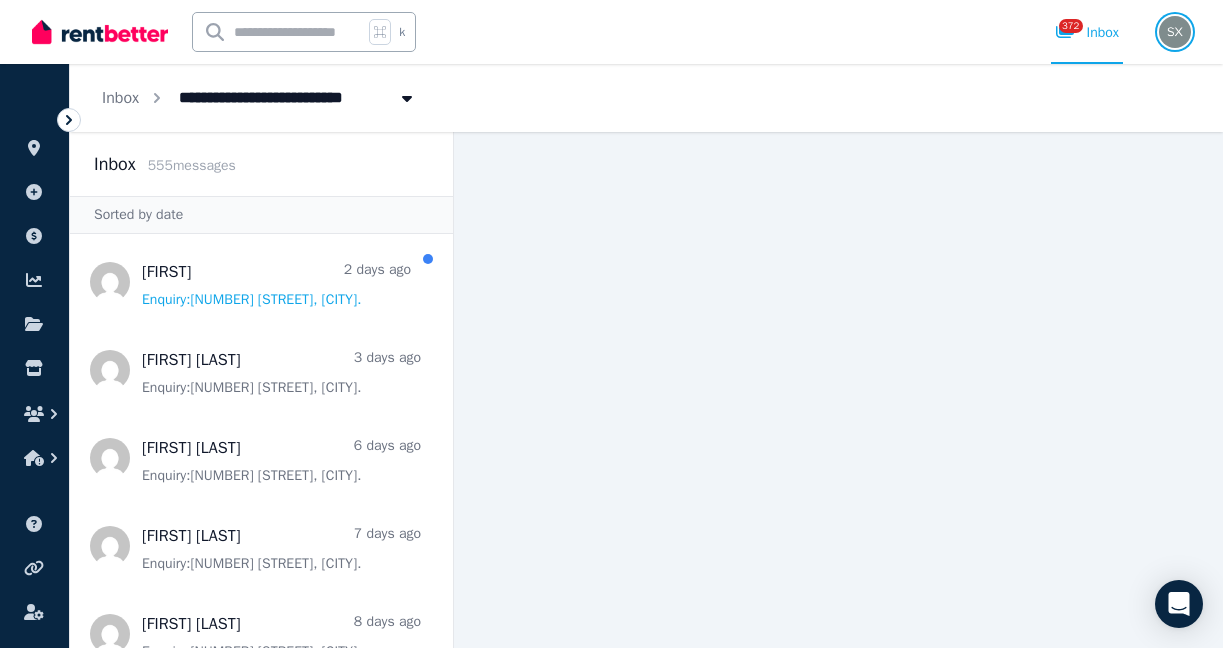 click at bounding box center [1175, 32] 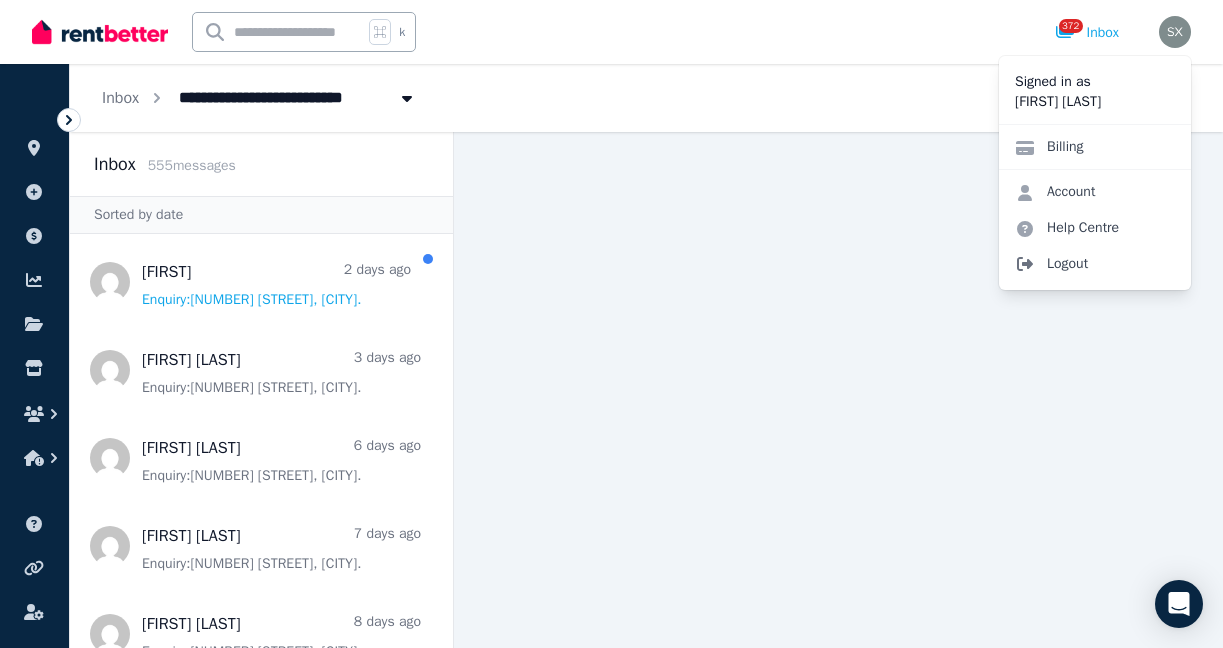 click on "Logout" at bounding box center (1095, 264) 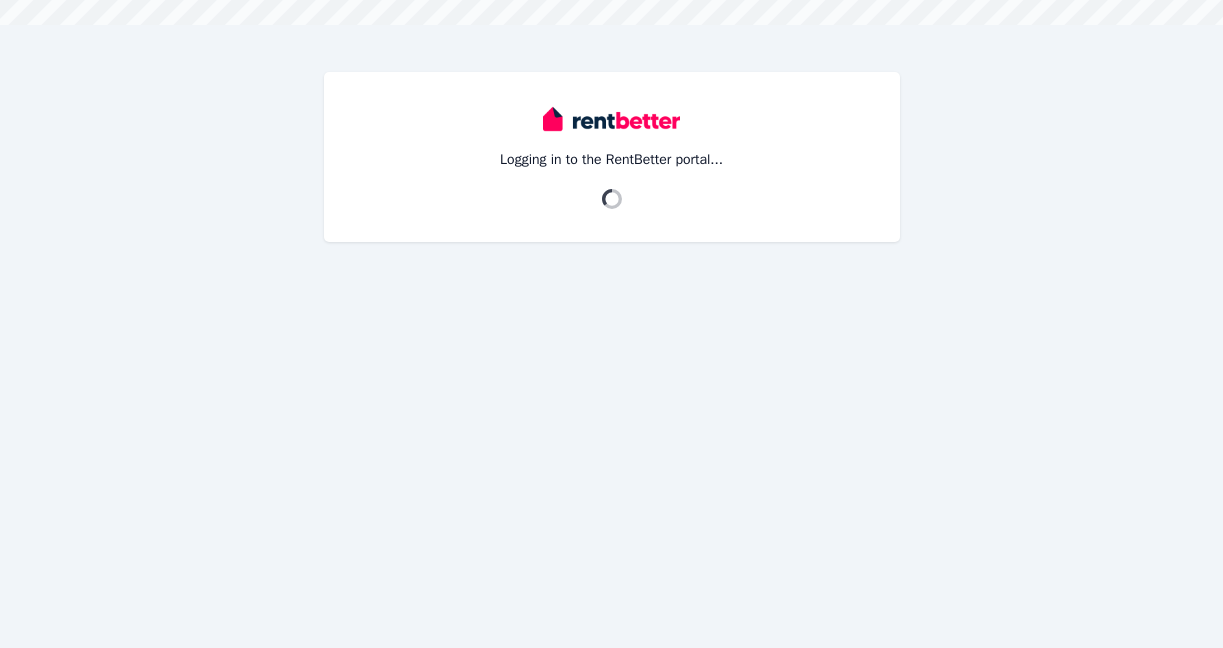 scroll, scrollTop: 0, scrollLeft: 0, axis: both 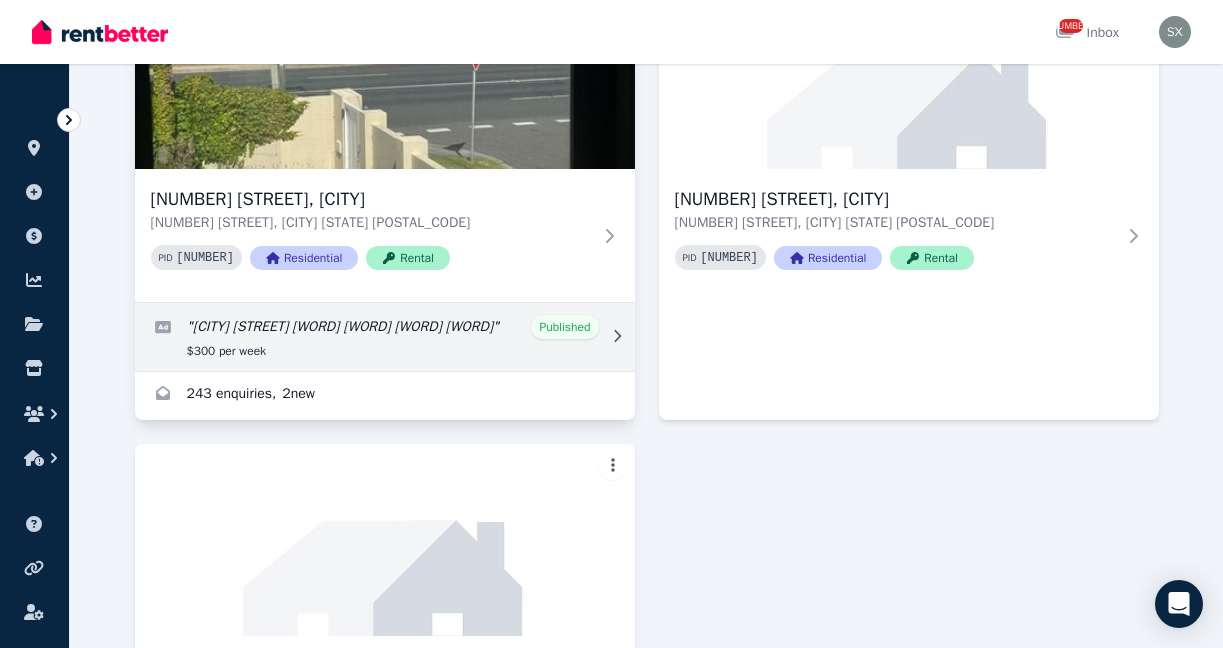 click at bounding box center [385, 337] 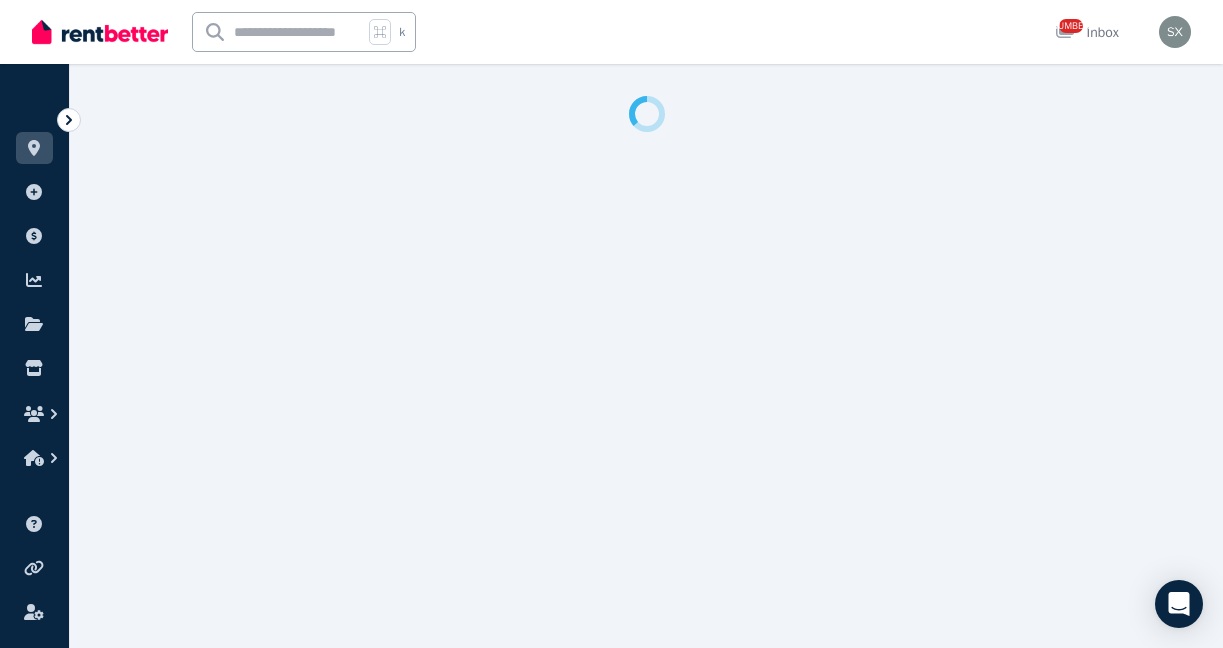 select on "**********" 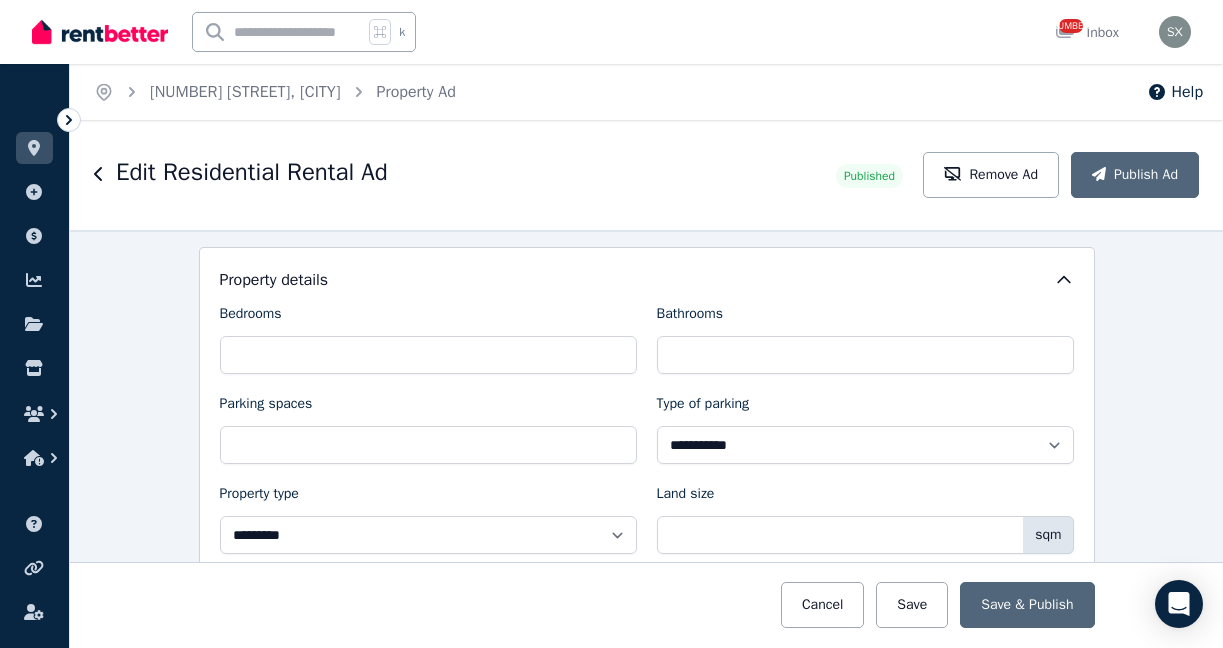 scroll, scrollTop: 776, scrollLeft: 0, axis: vertical 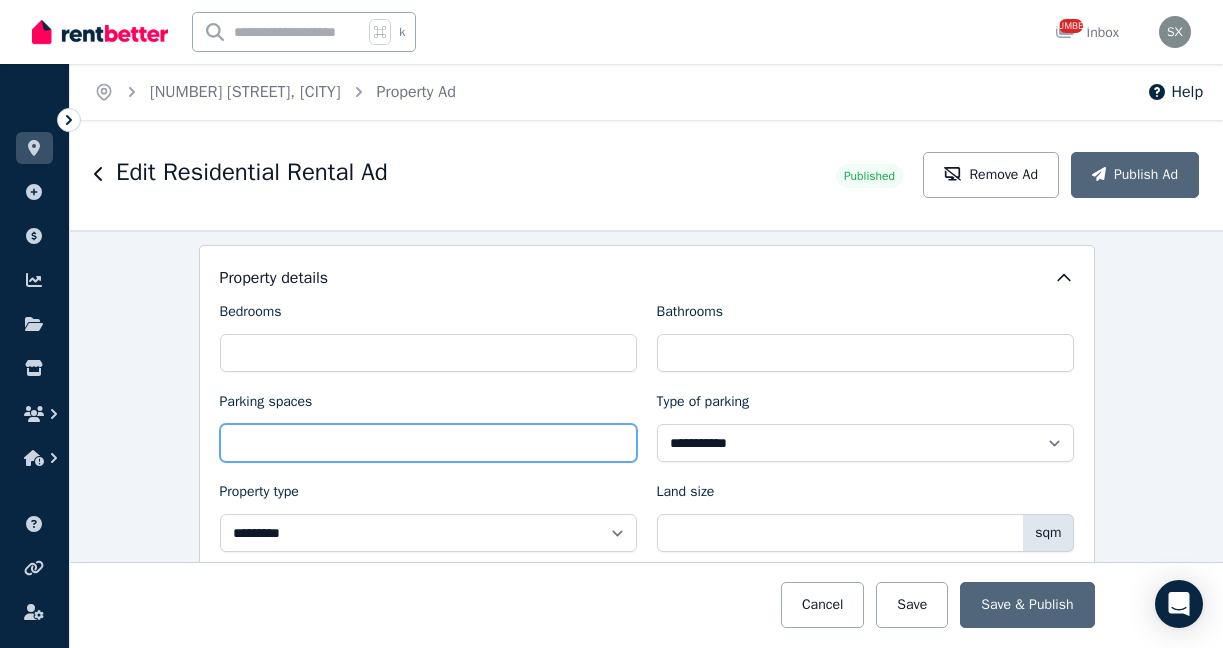 click on "Parking spaces" at bounding box center [428, 443] 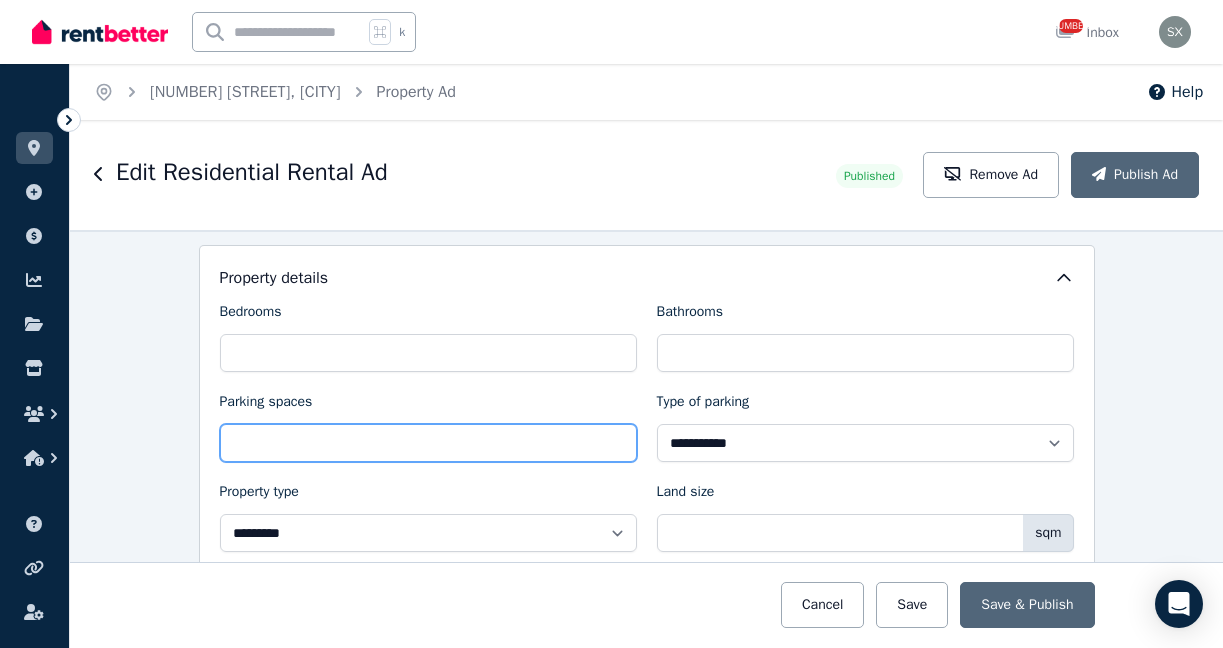 click on "Parking spaces" at bounding box center (428, 443) 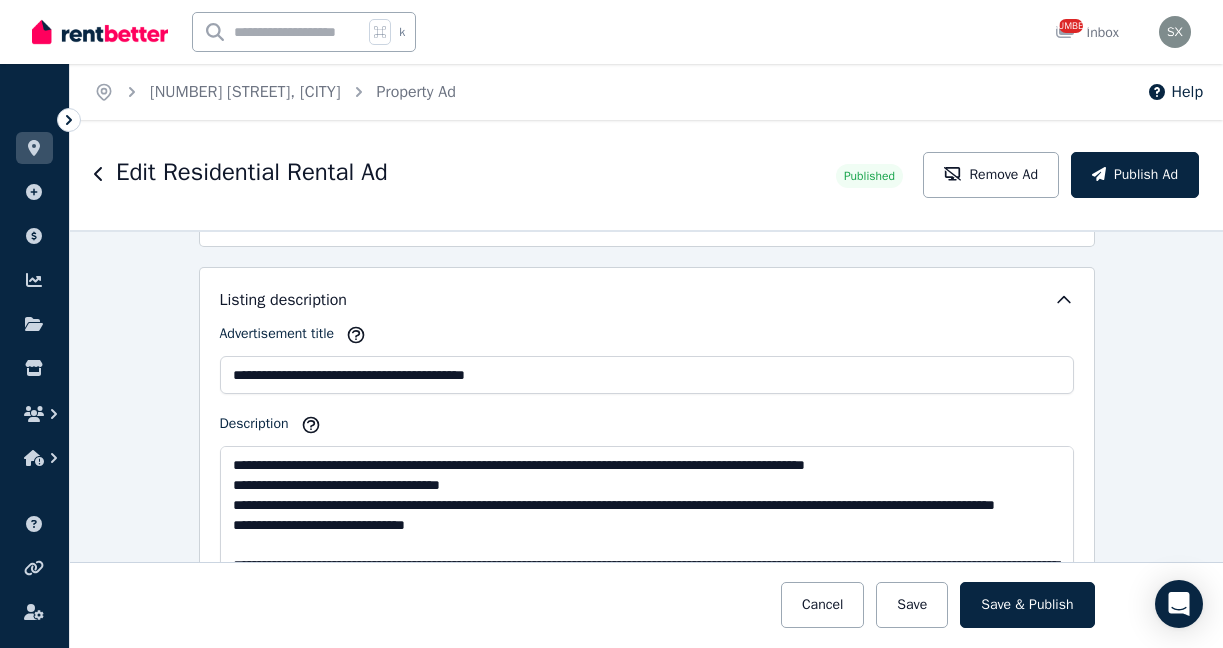 scroll, scrollTop: 1106, scrollLeft: 0, axis: vertical 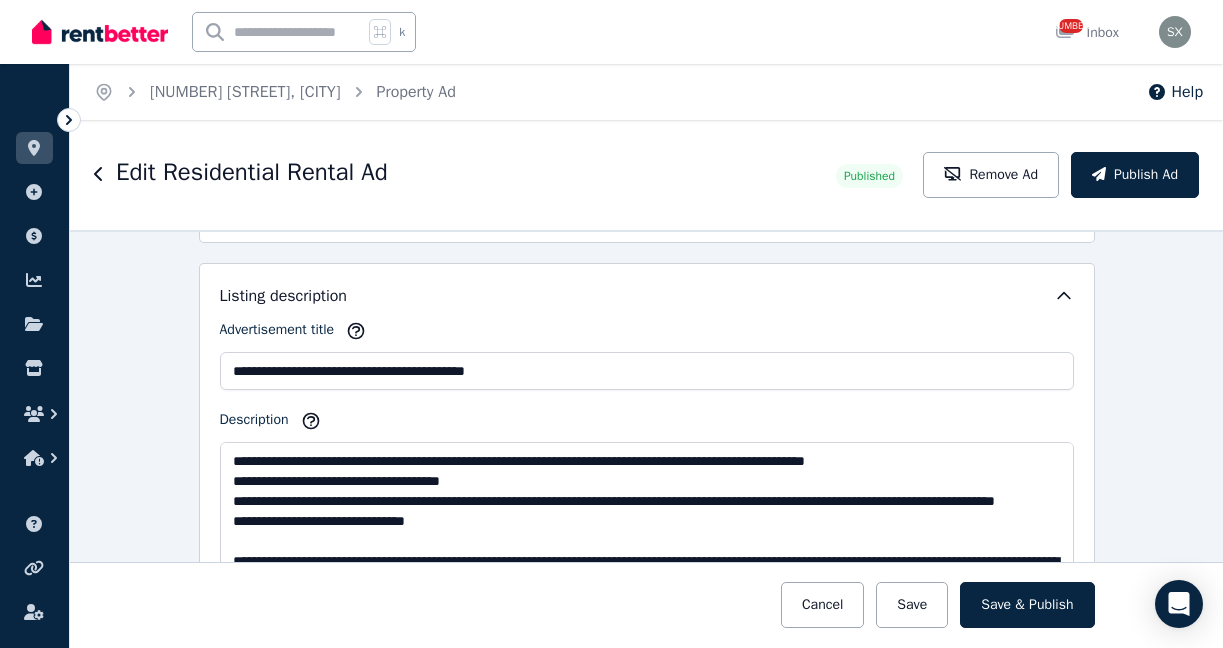 type on "*" 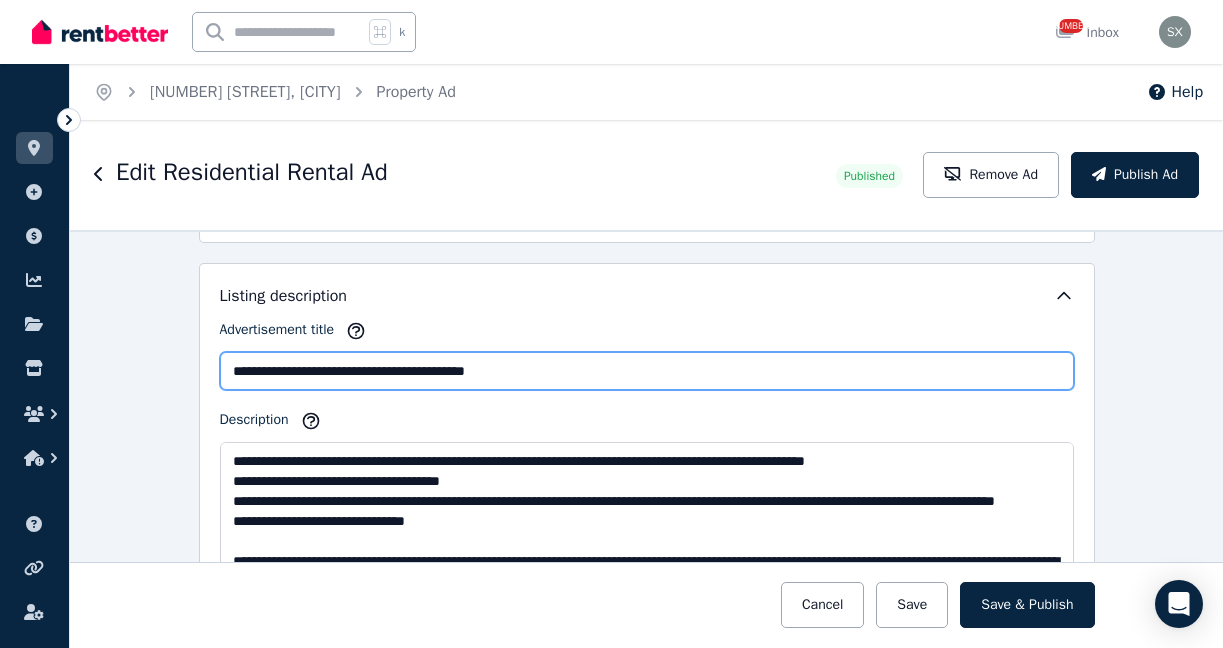click on "**********" at bounding box center (647, 371) 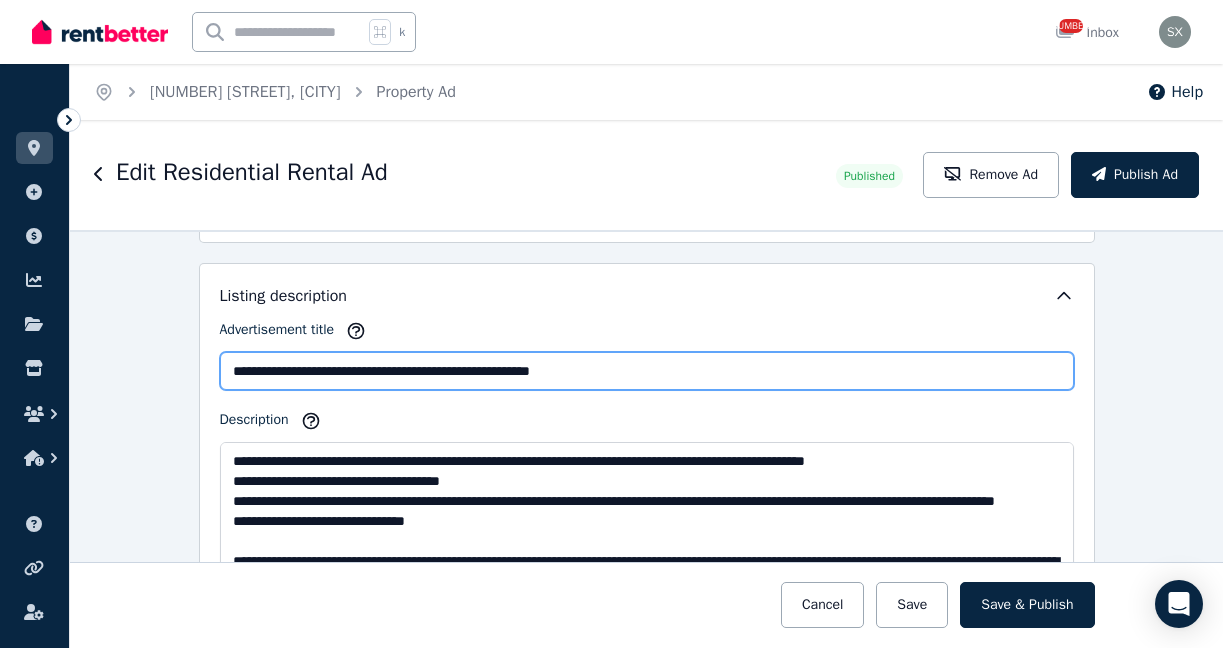 click on "**********" at bounding box center [647, 371] 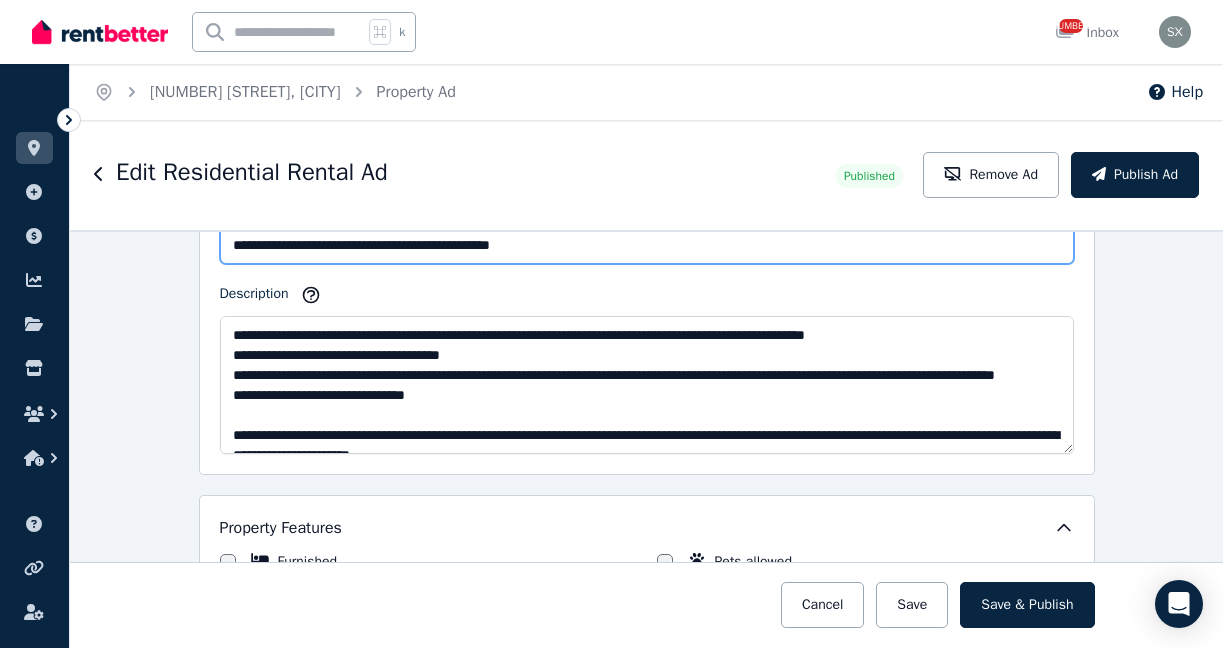 scroll, scrollTop: 1234, scrollLeft: 0, axis: vertical 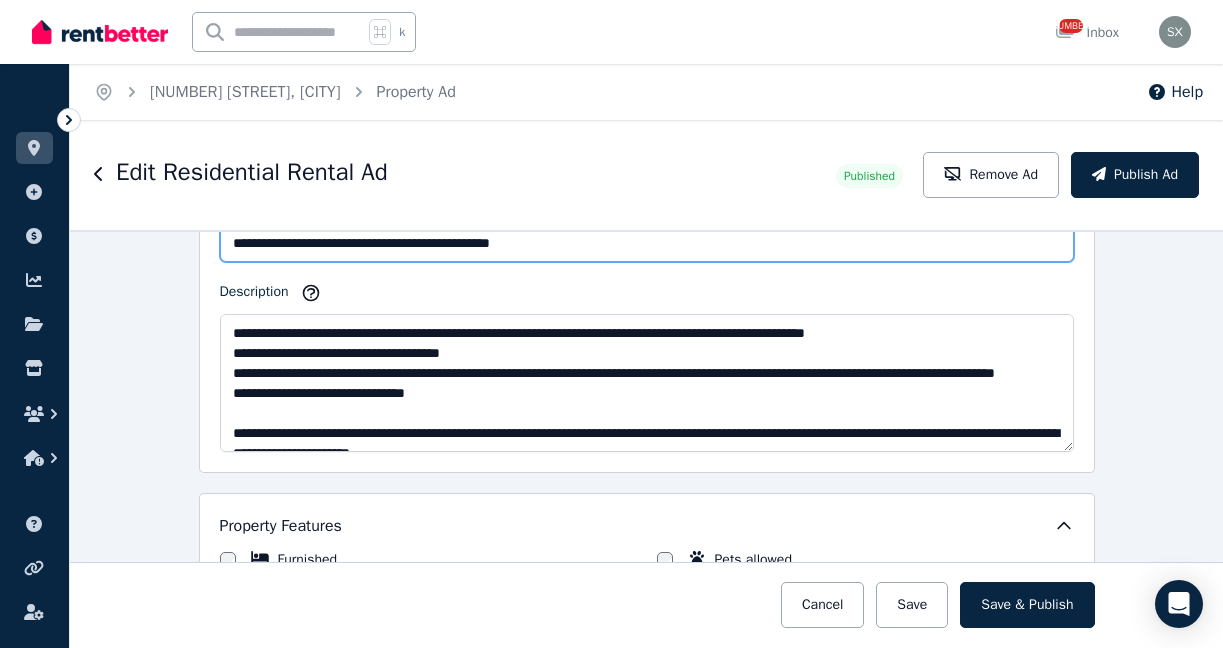 type on "**********" 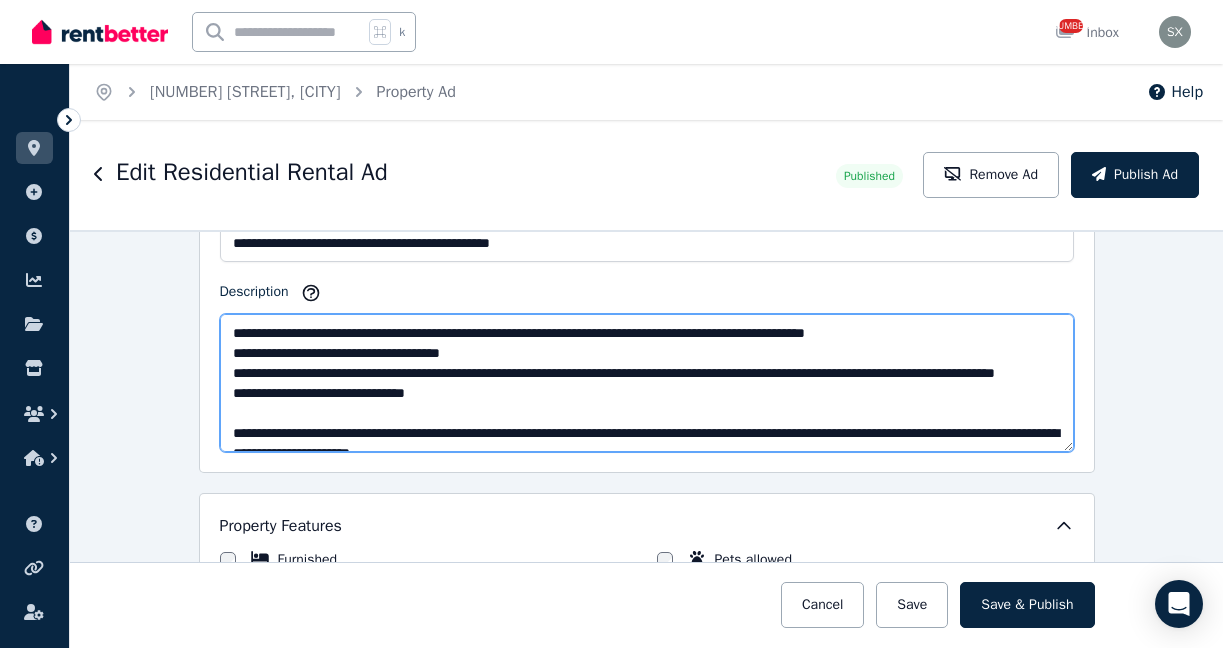 click on "**********" at bounding box center [647, 383] 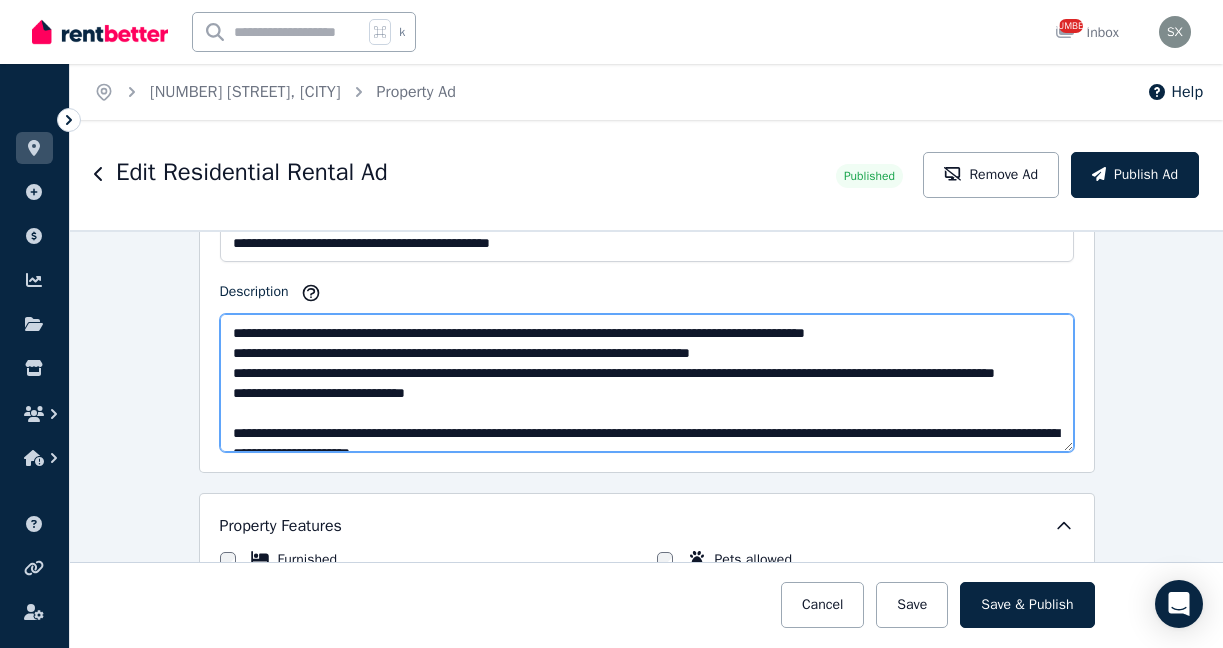 click on "**********" at bounding box center (647, 383) 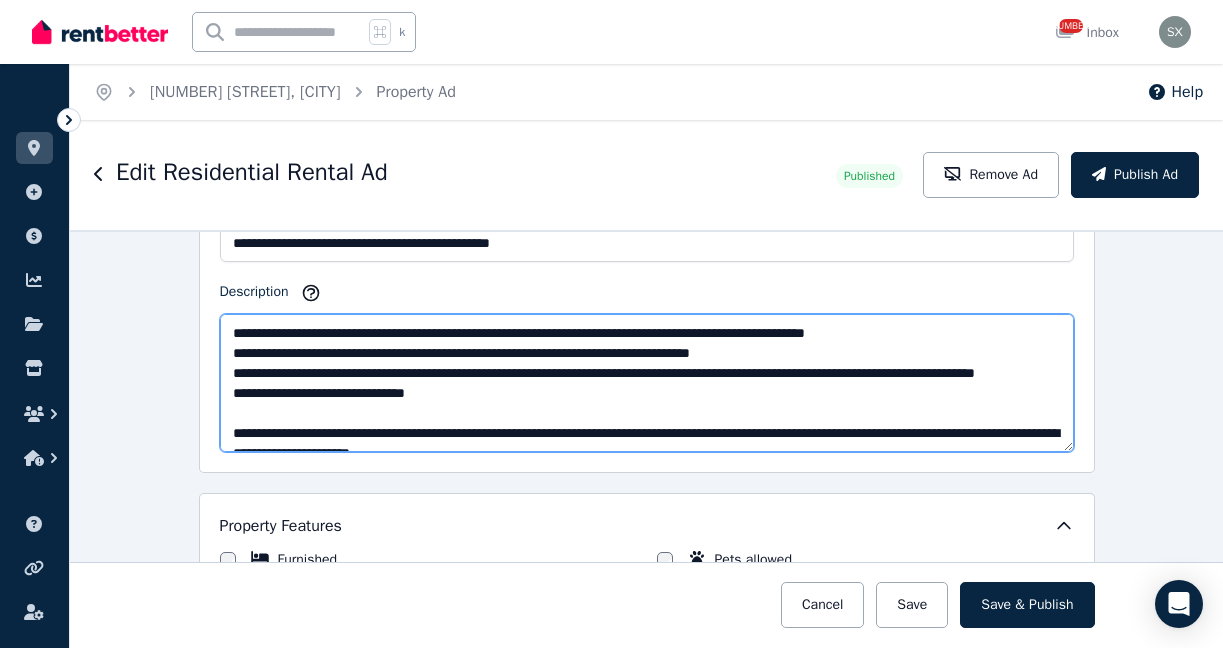 click on "**********" at bounding box center (647, 383) 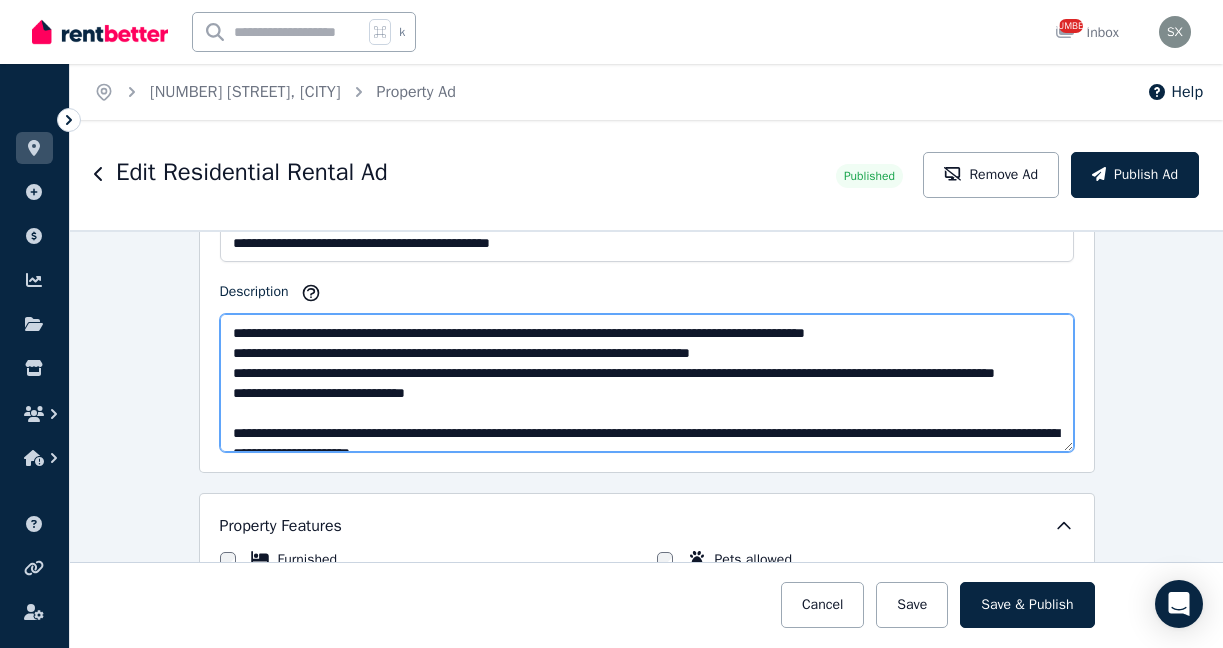 click on "**********" at bounding box center [647, 383] 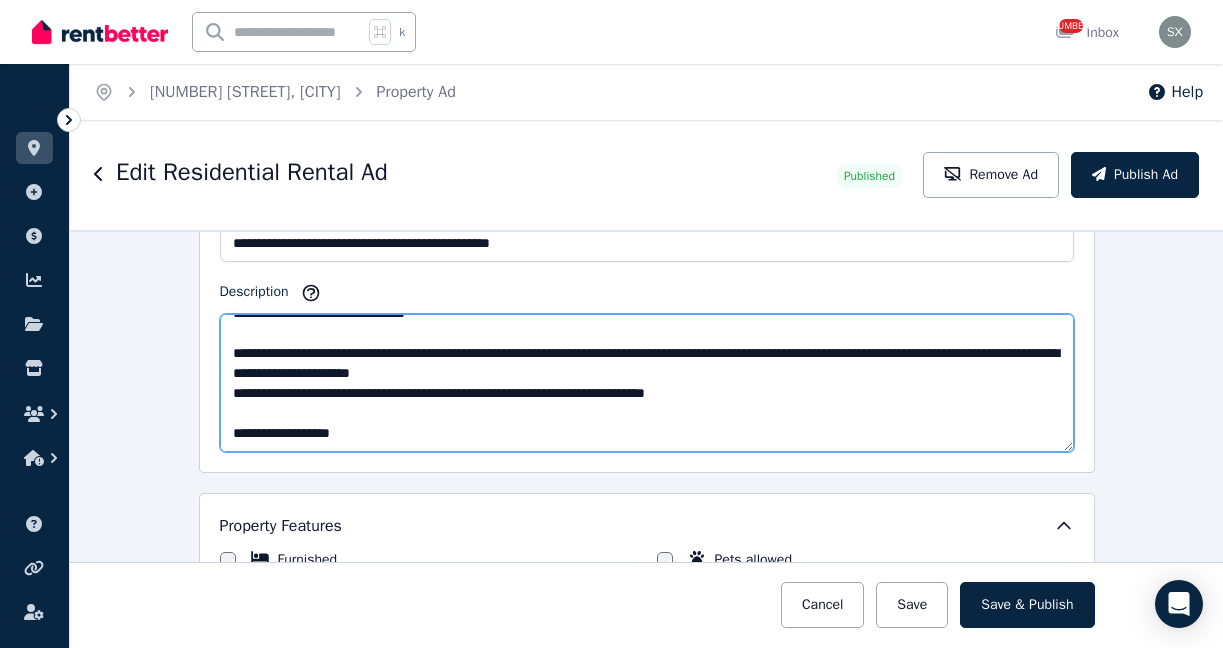 scroll, scrollTop: 100, scrollLeft: 0, axis: vertical 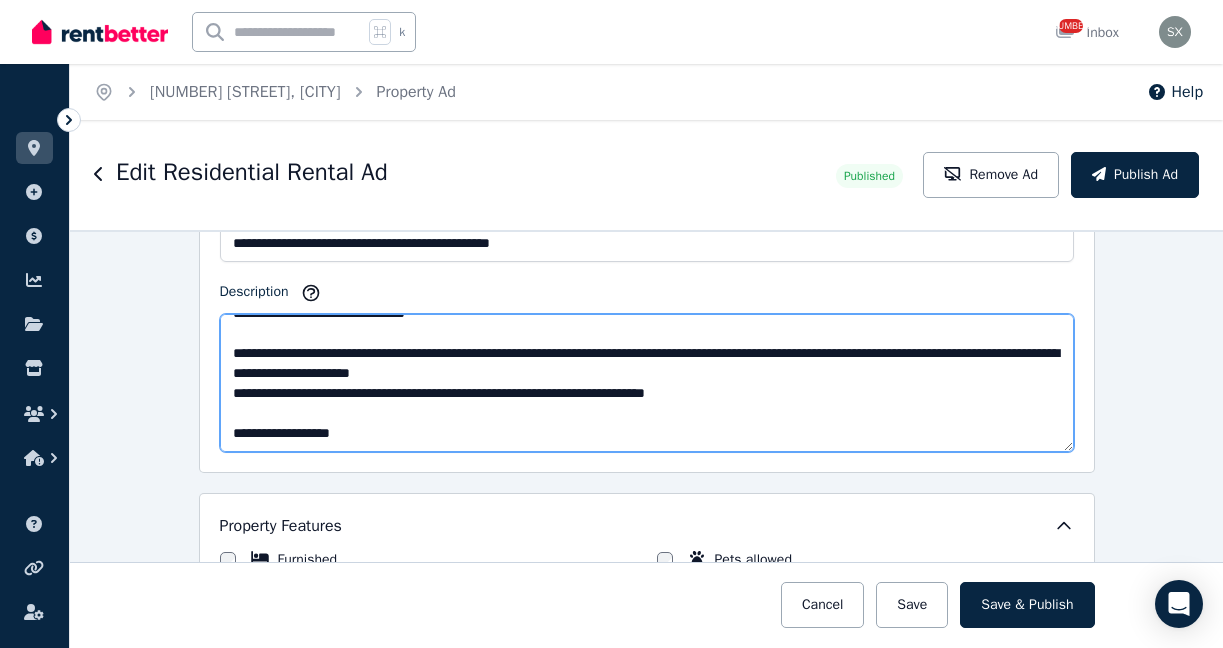 click on "**********" at bounding box center [647, 383] 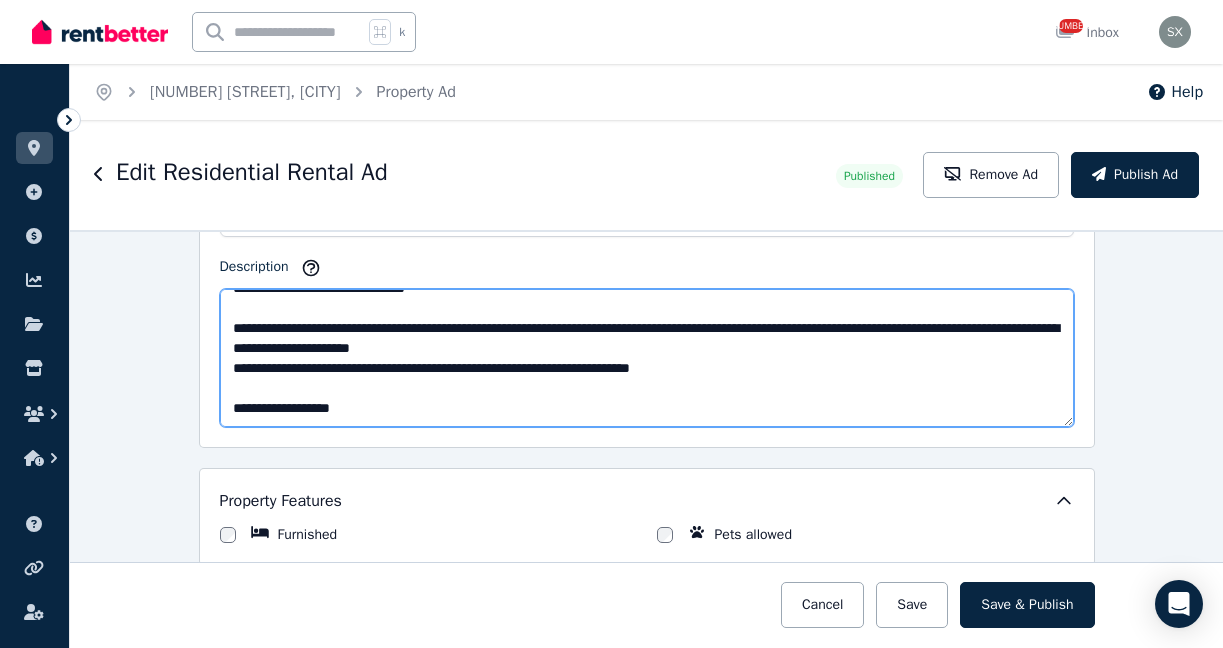 scroll, scrollTop: 1274, scrollLeft: 0, axis: vertical 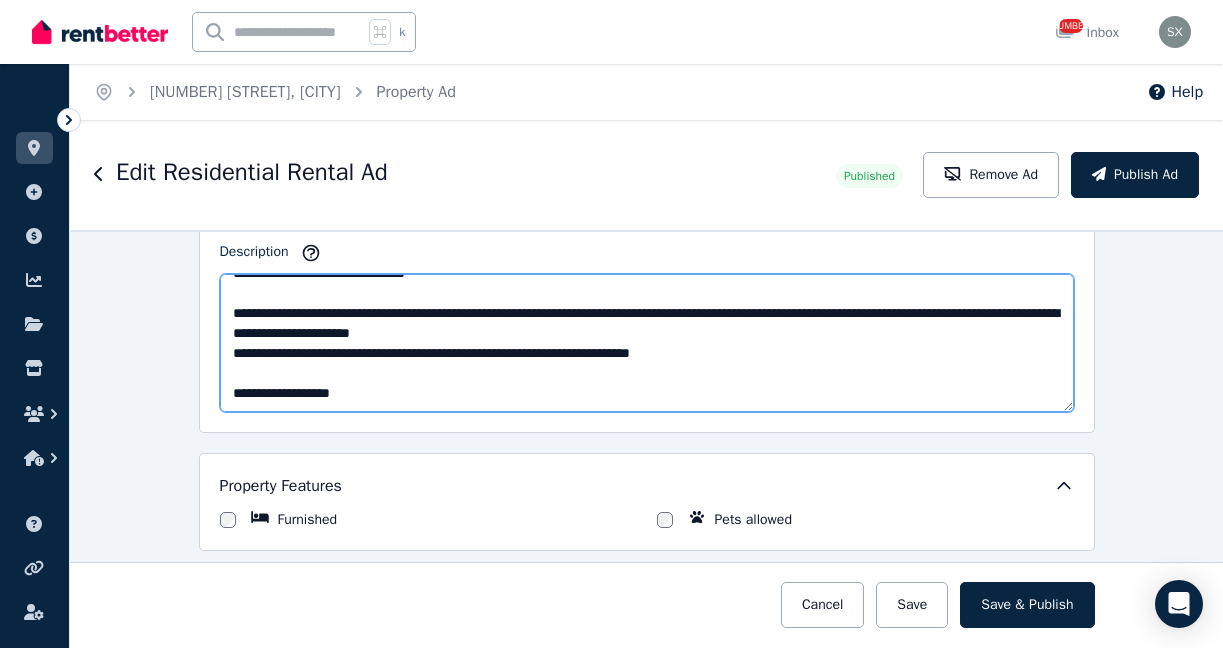 click on "**********" at bounding box center (647, 343) 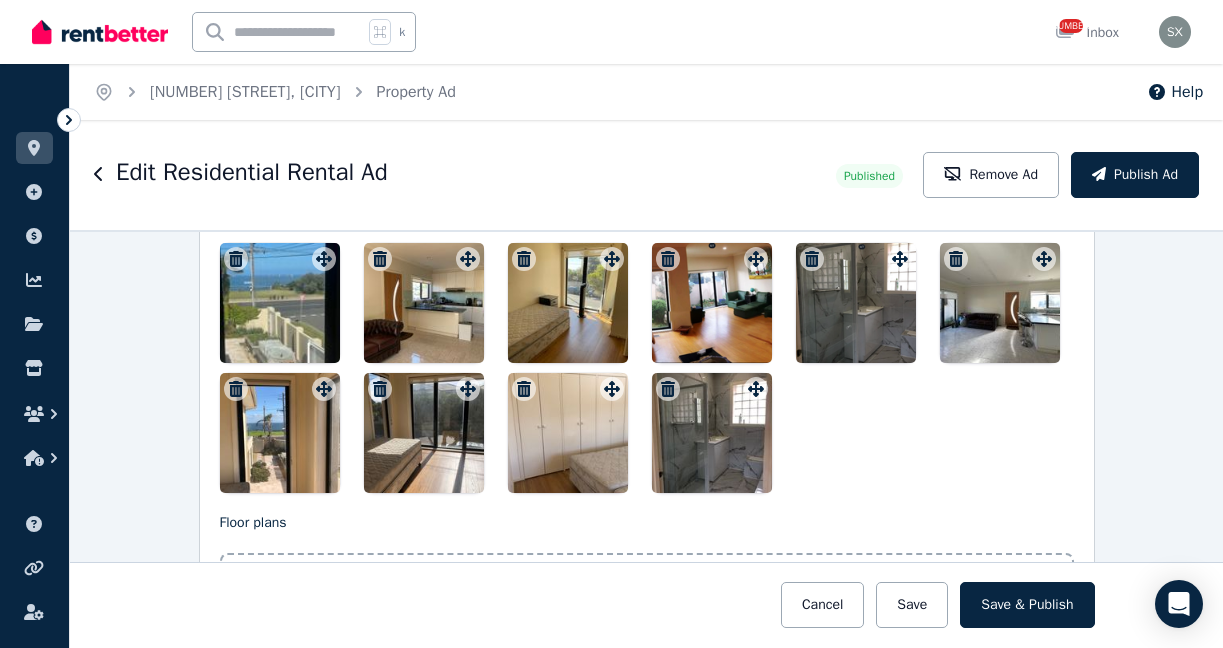scroll, scrollTop: 2604, scrollLeft: 0, axis: vertical 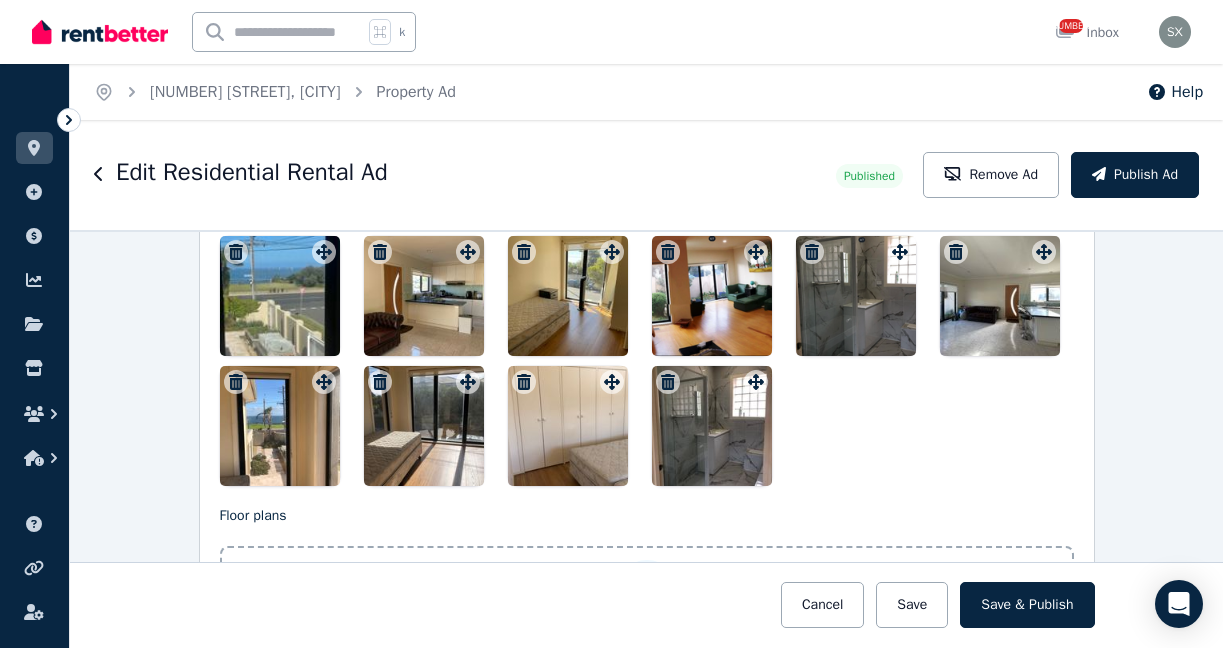 type on "**********" 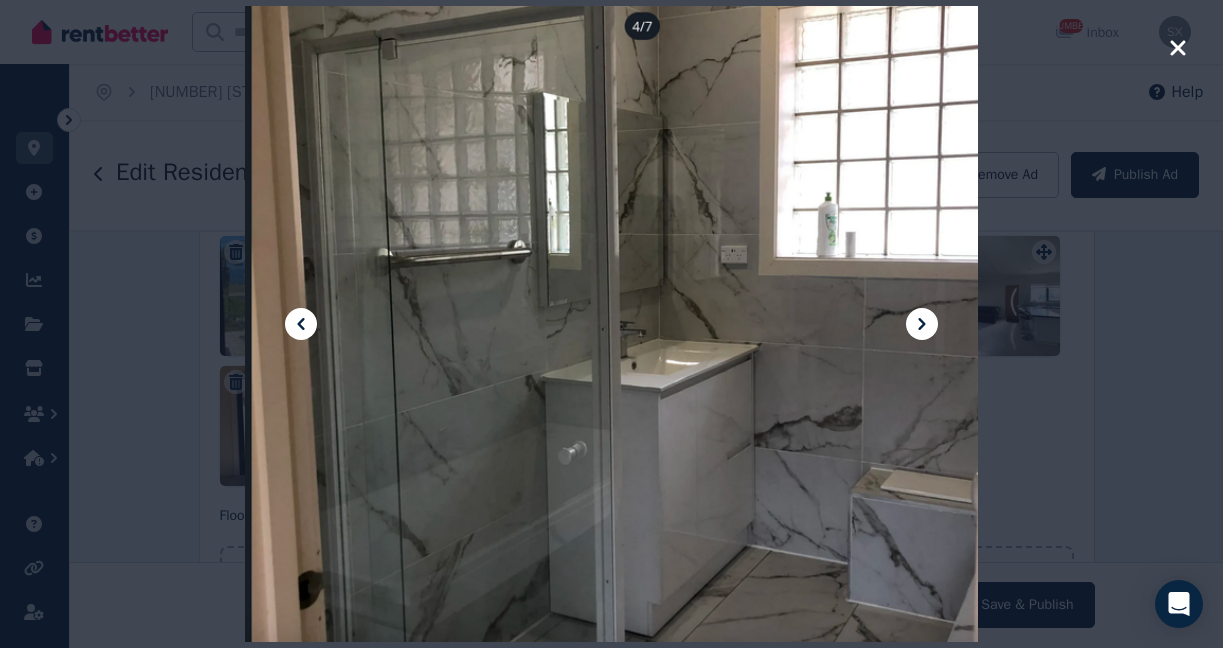 click 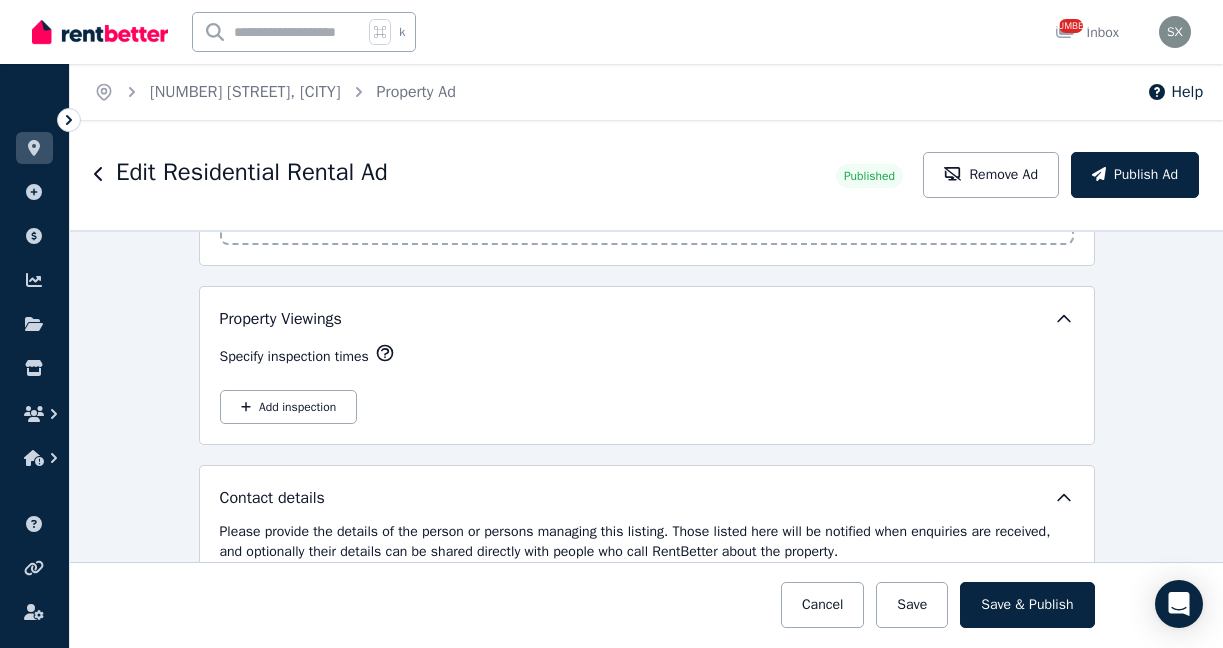 scroll, scrollTop: 2998, scrollLeft: 0, axis: vertical 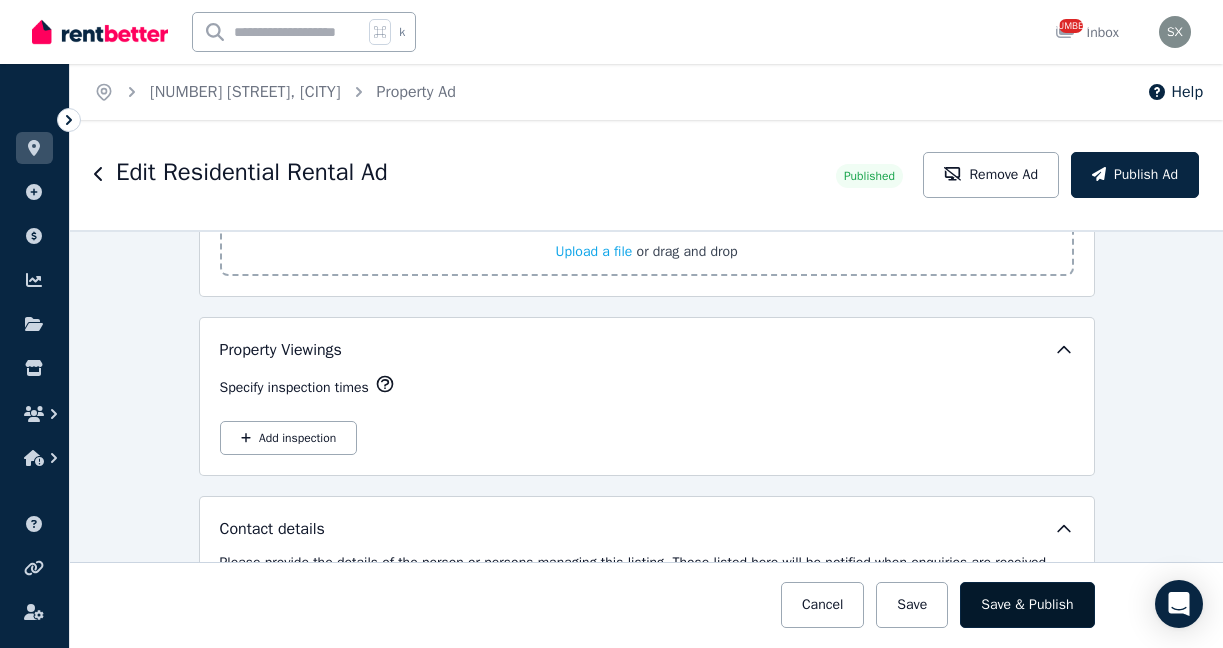 click on "Save & Publish" at bounding box center [1027, 605] 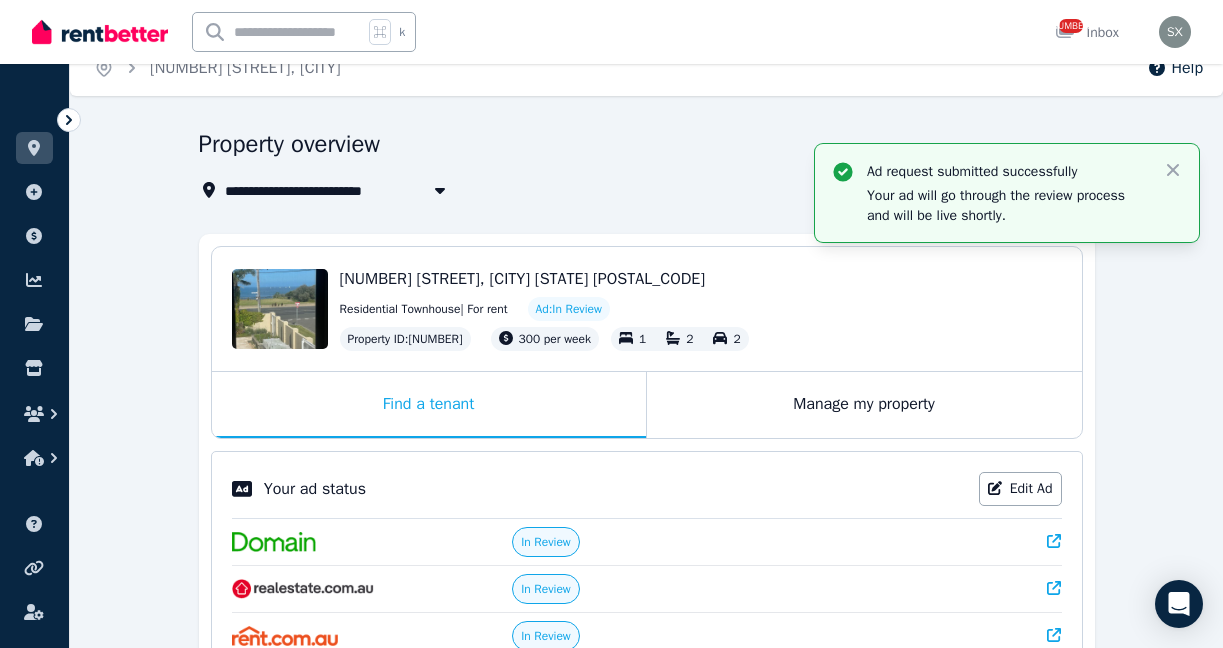 scroll, scrollTop: 0, scrollLeft: 0, axis: both 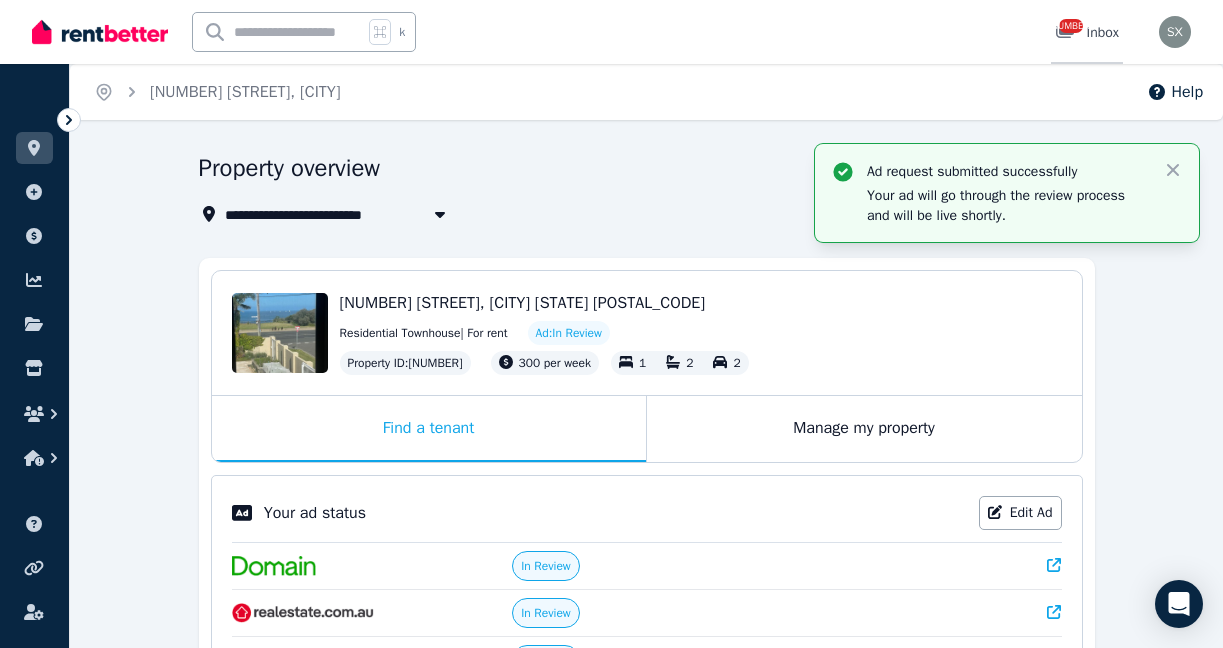 click on "372 Inbox" at bounding box center [1087, 33] 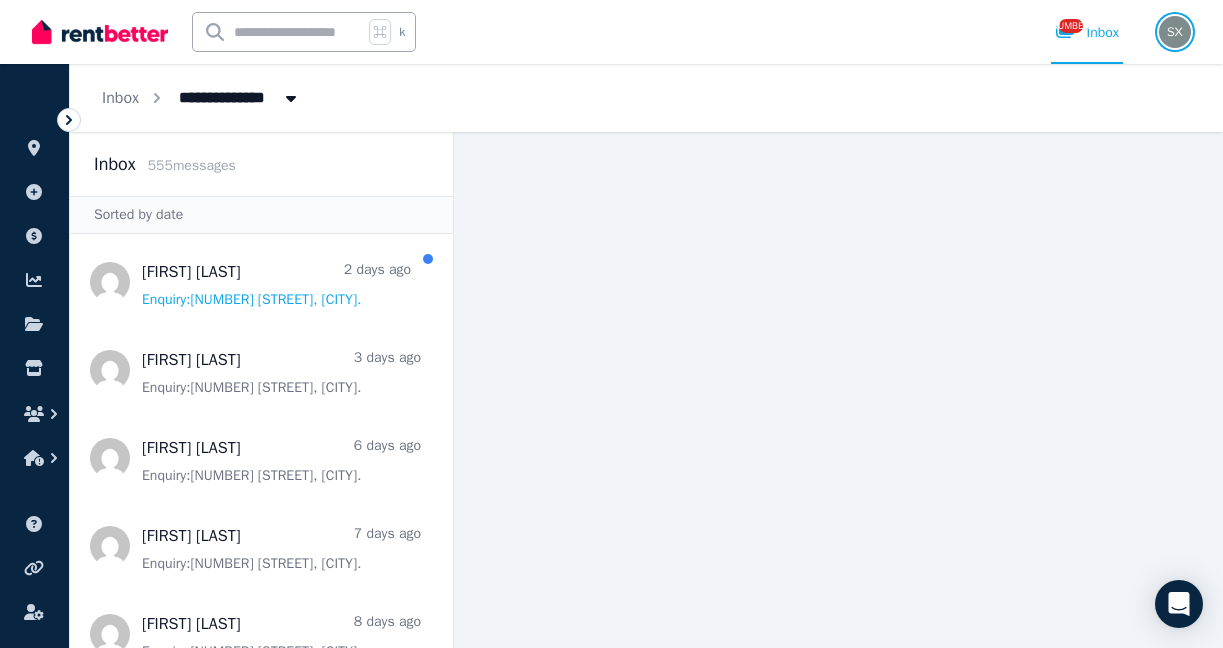 click at bounding box center (1175, 32) 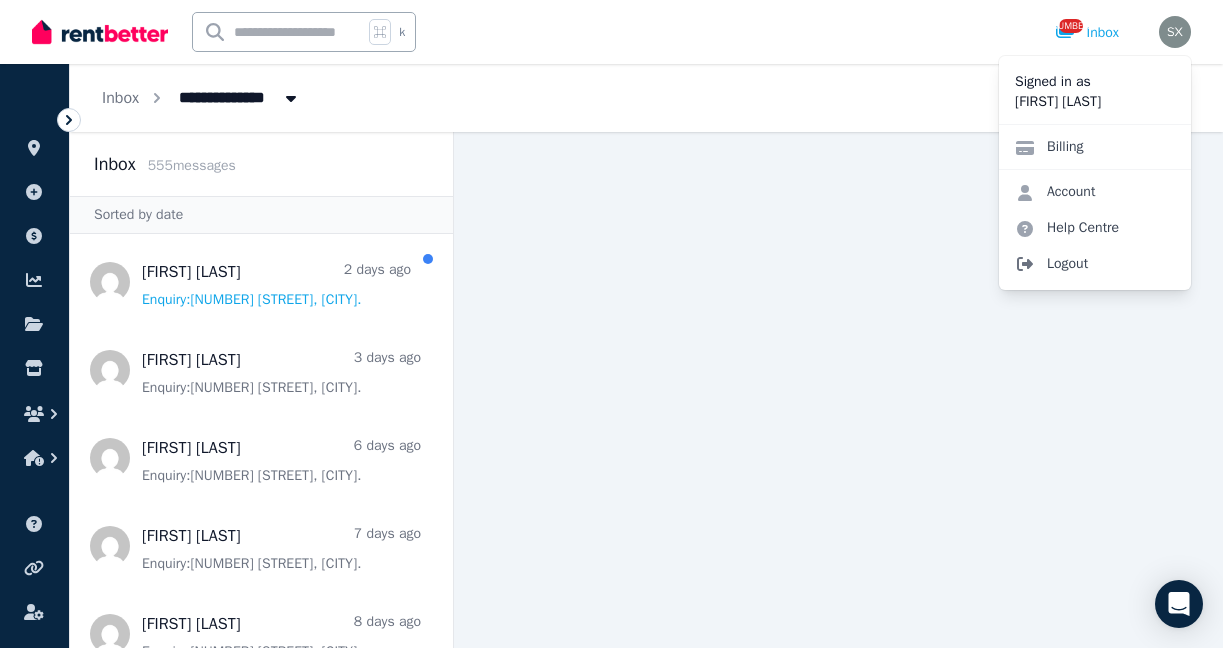 click on "Logout" at bounding box center (1095, 264) 